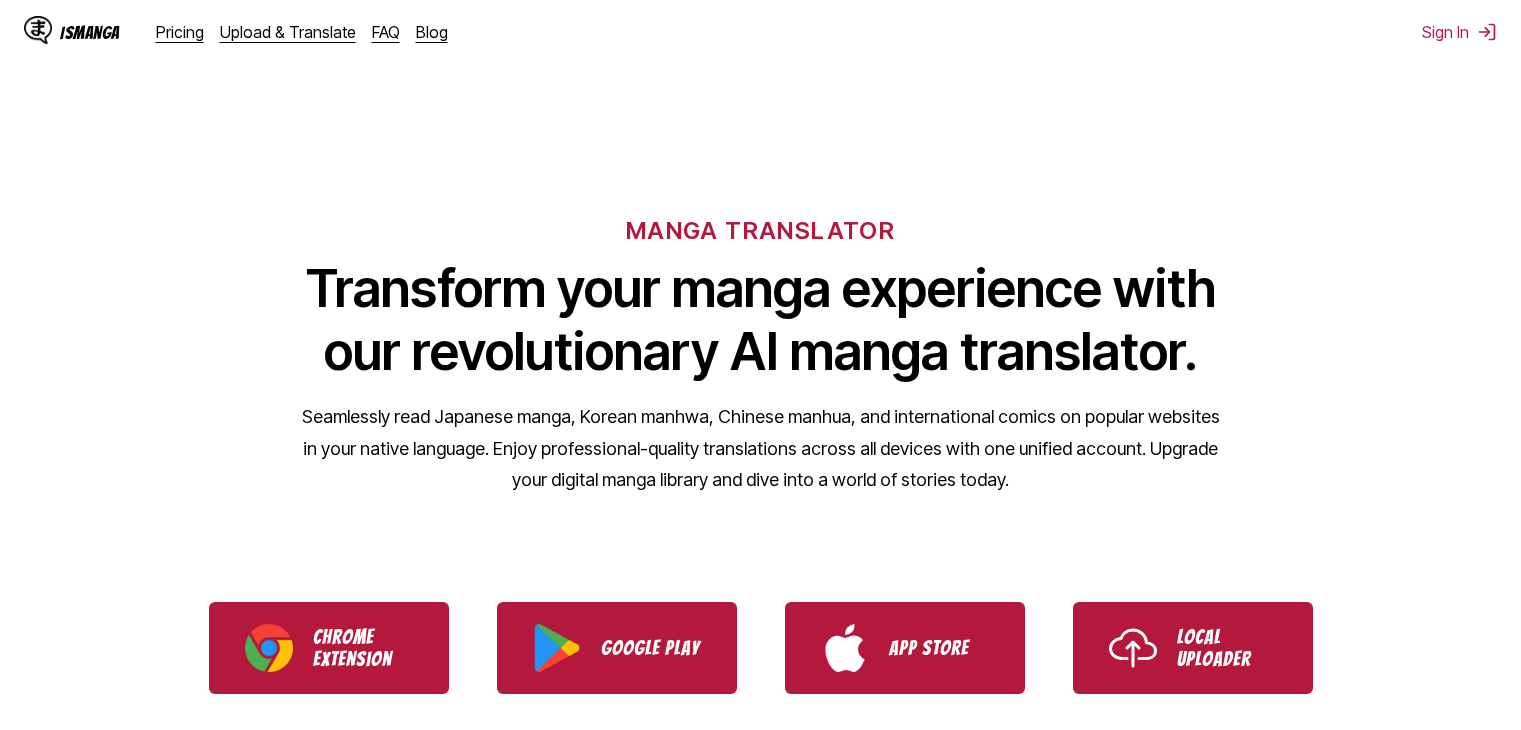 scroll, scrollTop: 0, scrollLeft: 0, axis: both 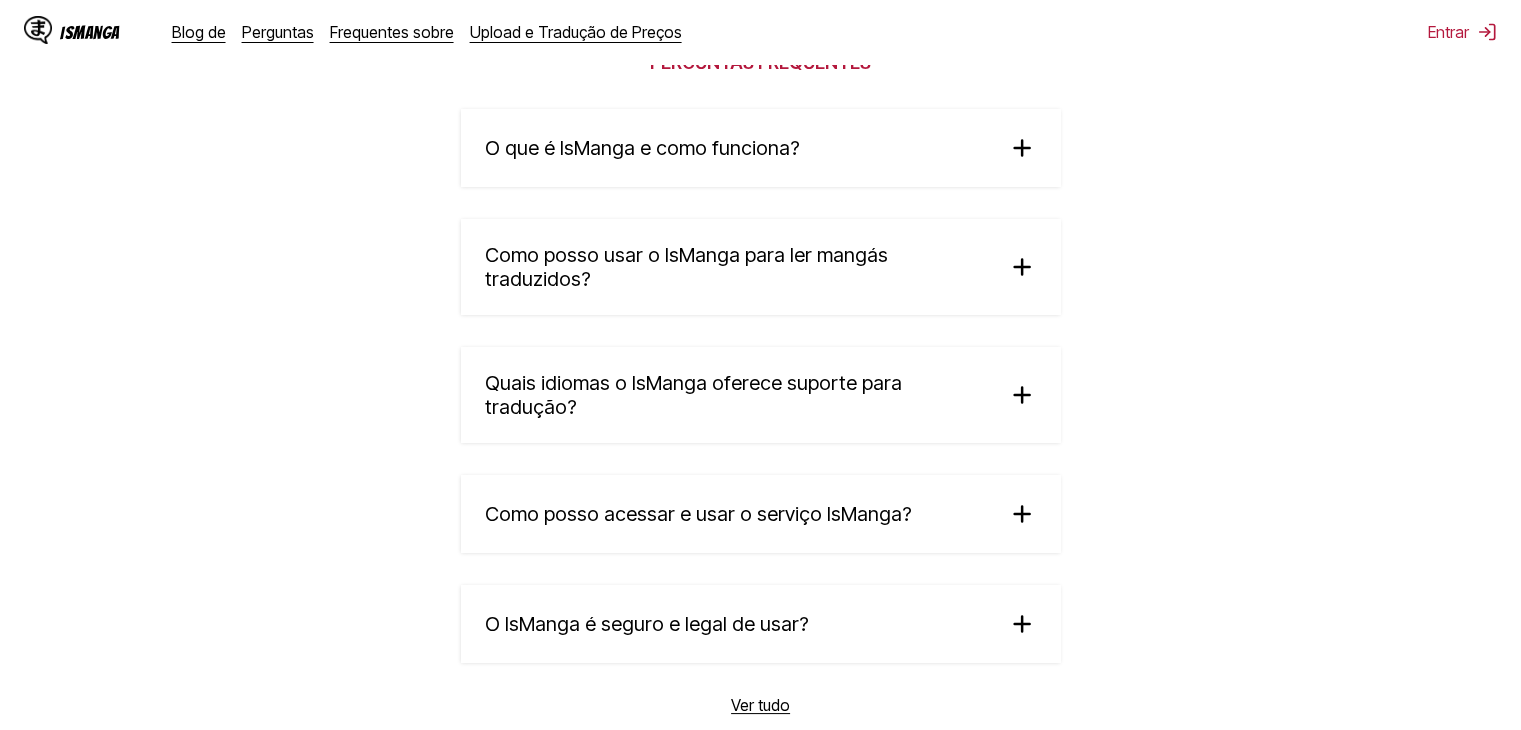 click at bounding box center [1022, 395] 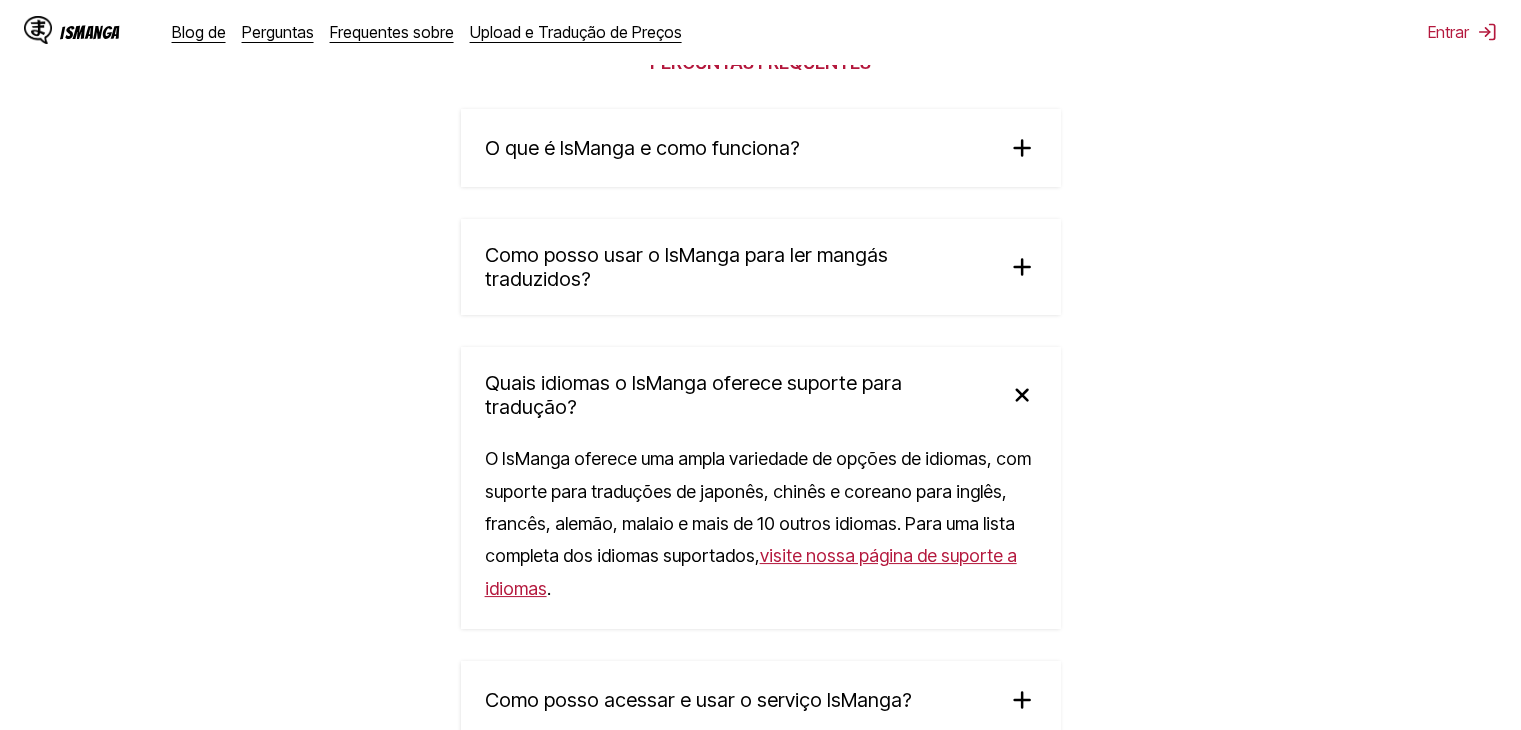 click on "visite nossa página de suporte a idiomas" at bounding box center [751, 571] 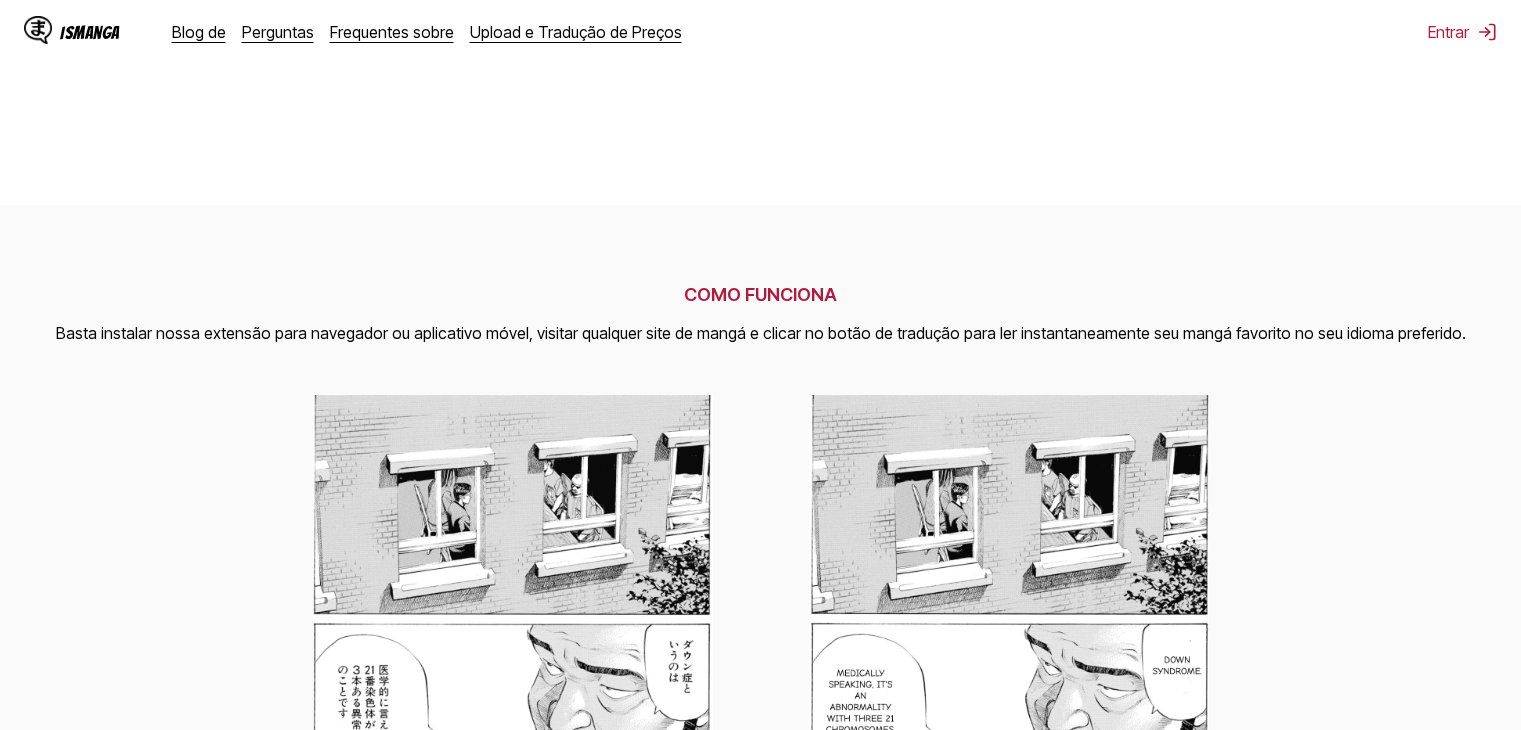 scroll, scrollTop: 400, scrollLeft: 0, axis: vertical 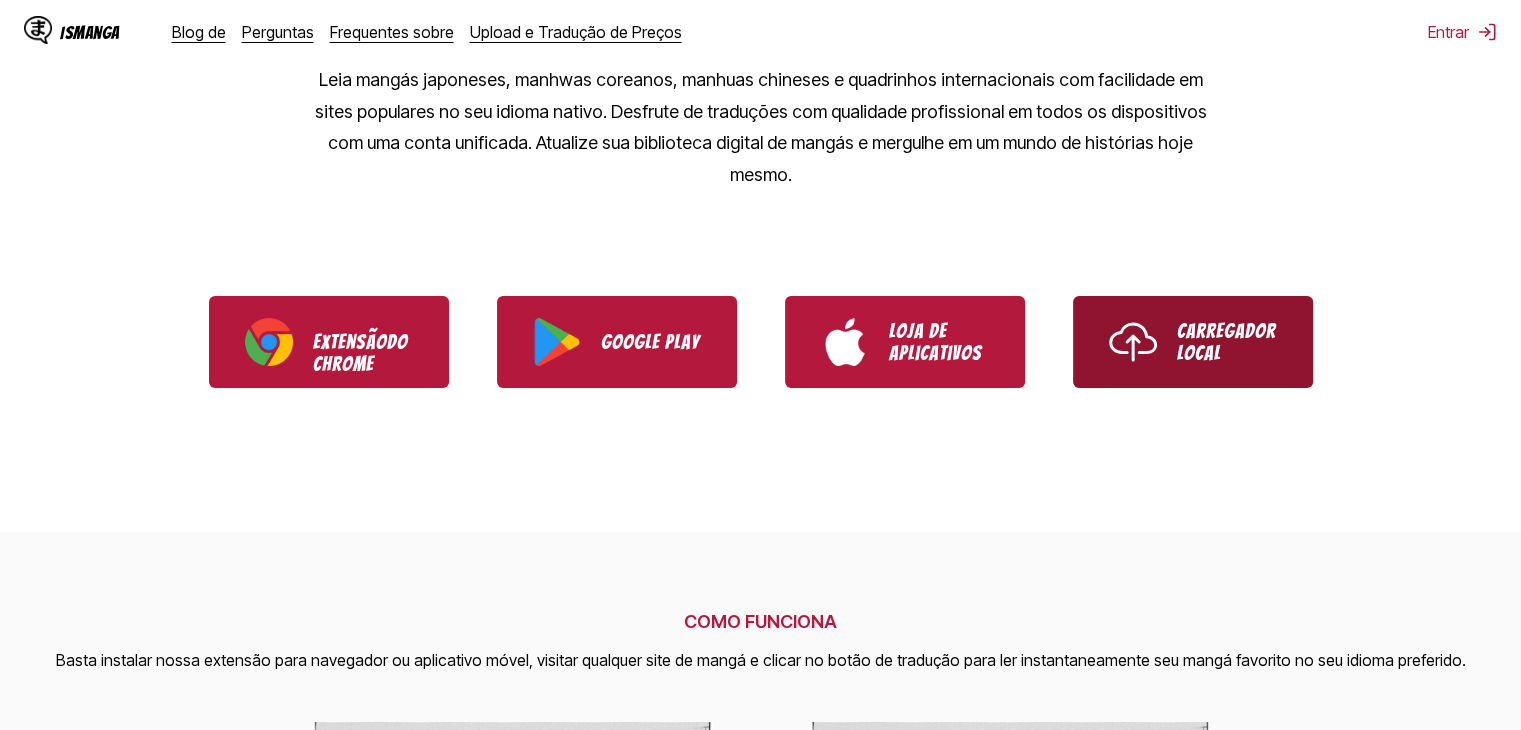 click on "Carregador local" at bounding box center [1193, 342] 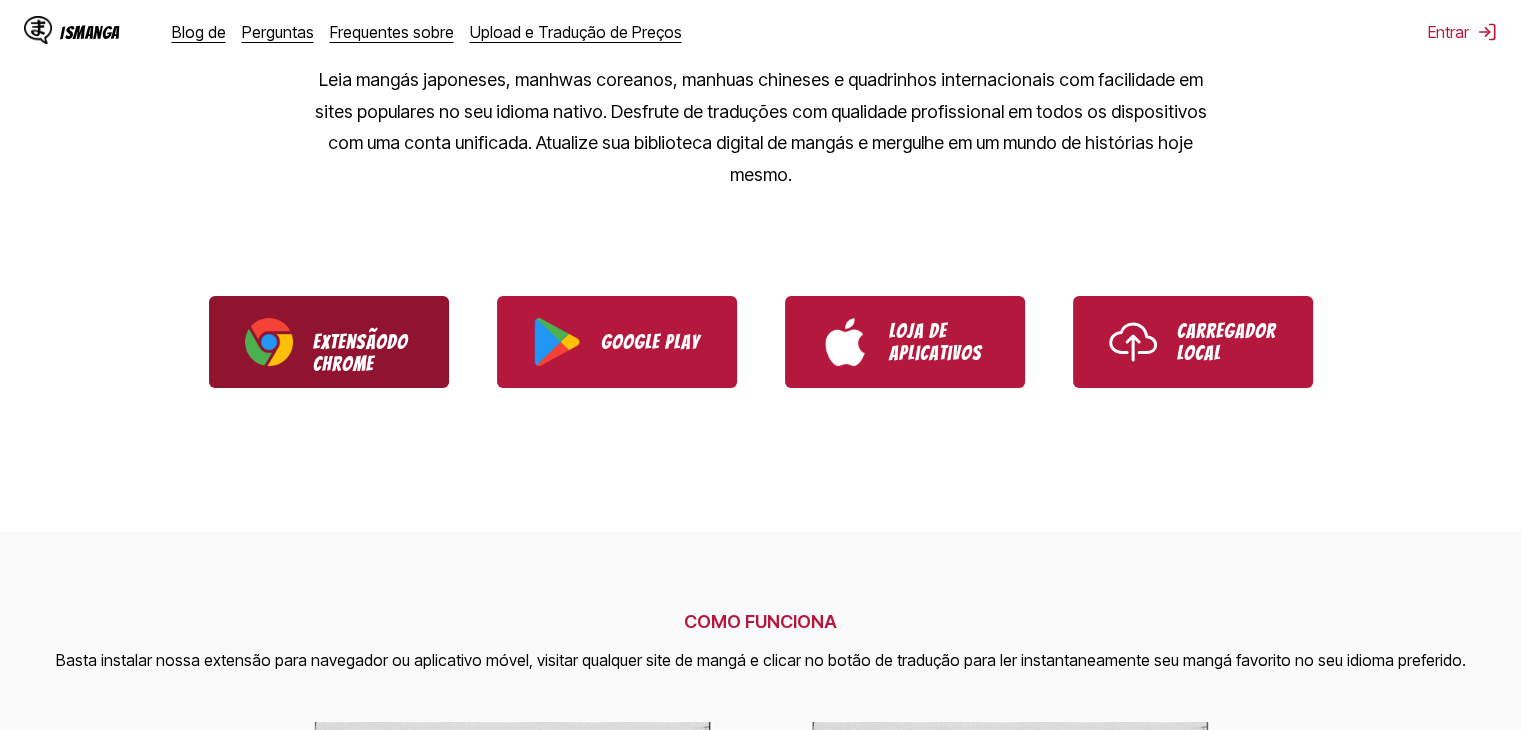 click on "Extensão  do Chrome" at bounding box center (363, 342) 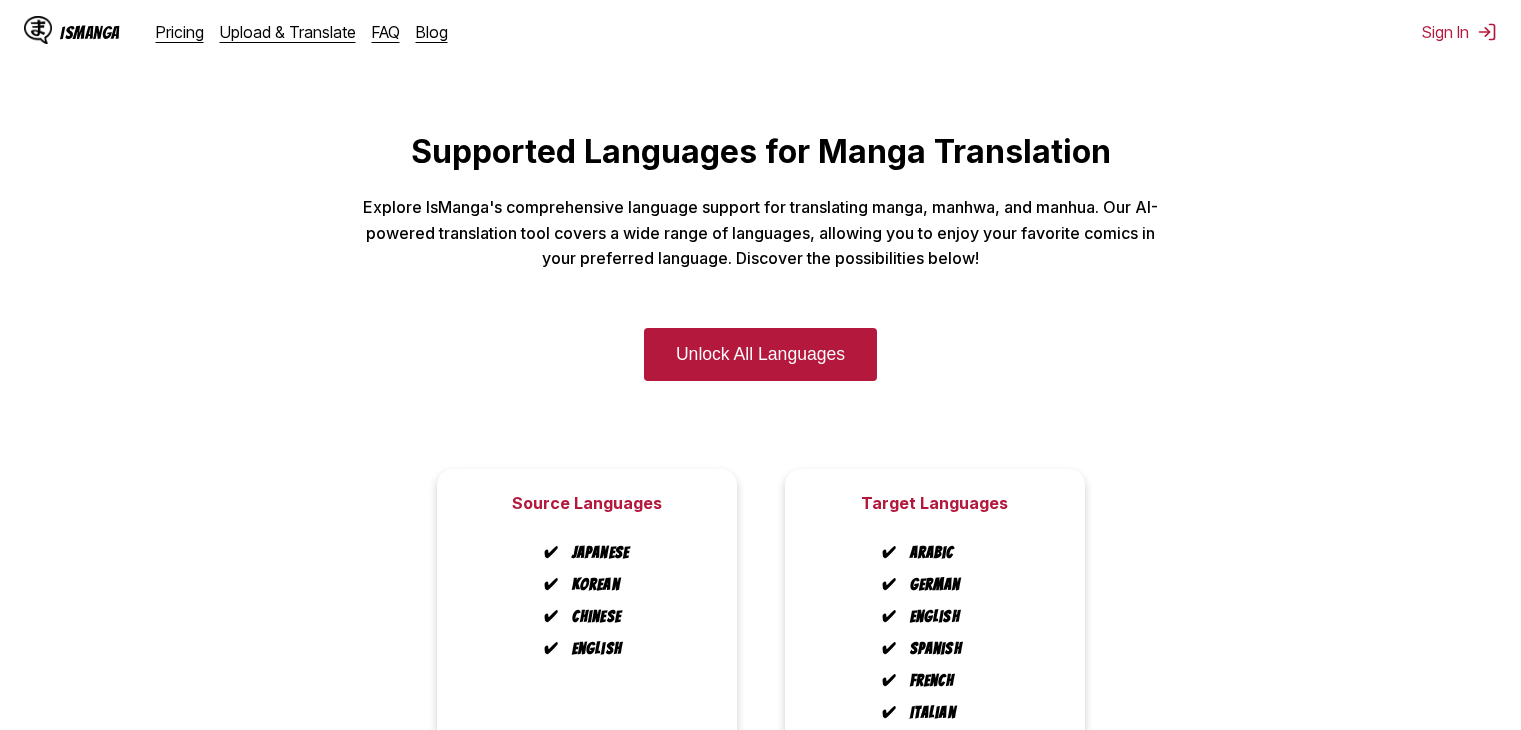 scroll, scrollTop: 0, scrollLeft: 0, axis: both 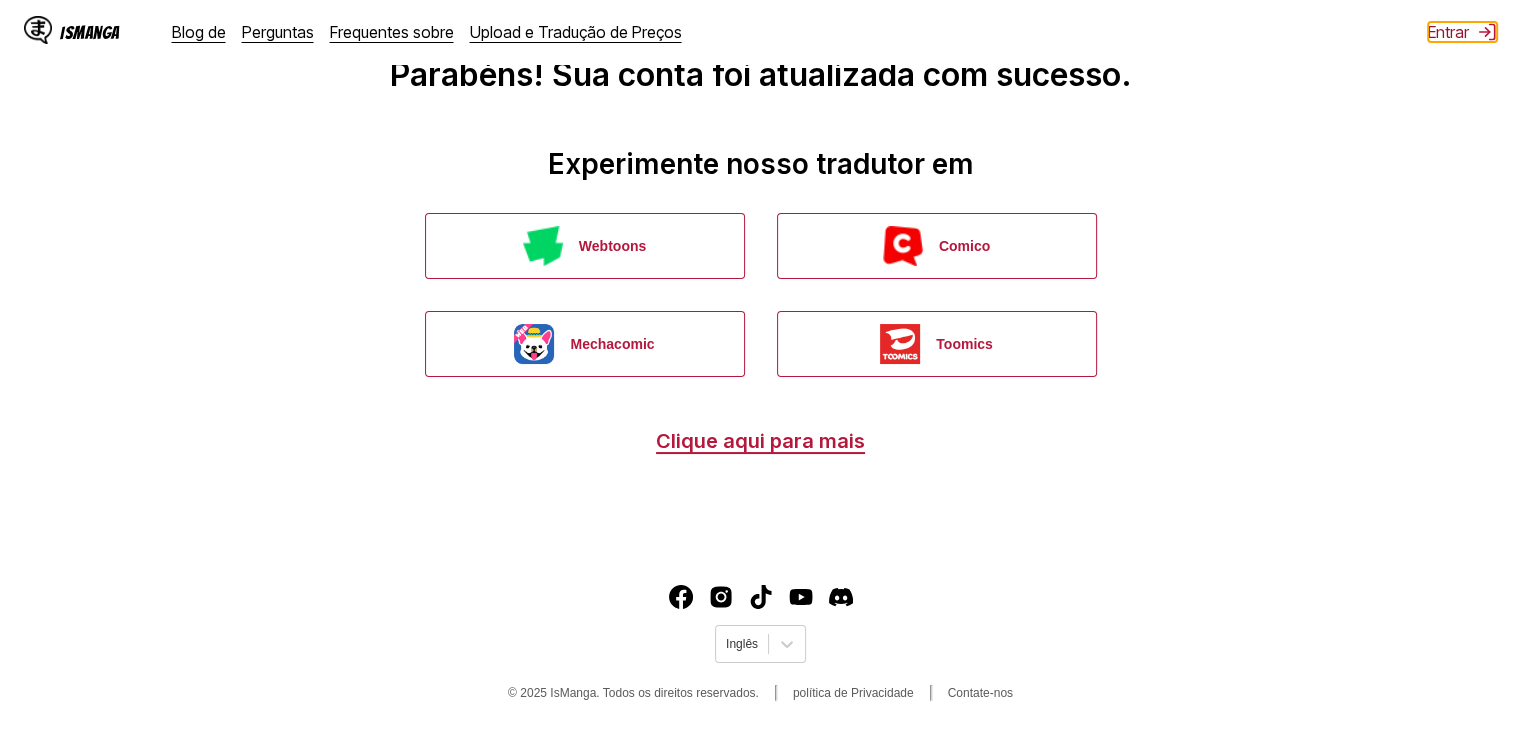 click on "Entrar" at bounding box center [1448, 32] 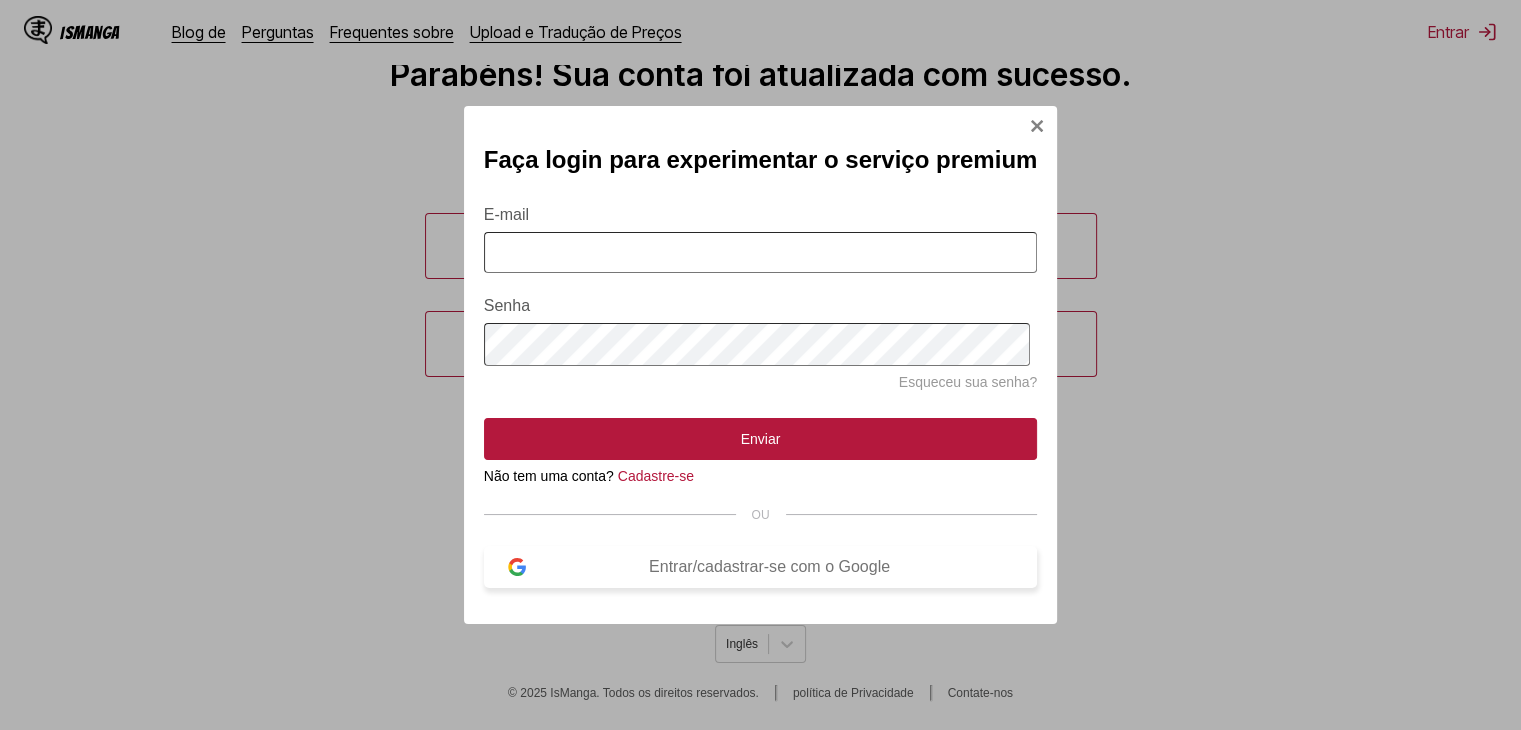 click on "Entrar/cadastrar-se com o Google" at bounding box center [769, 566] 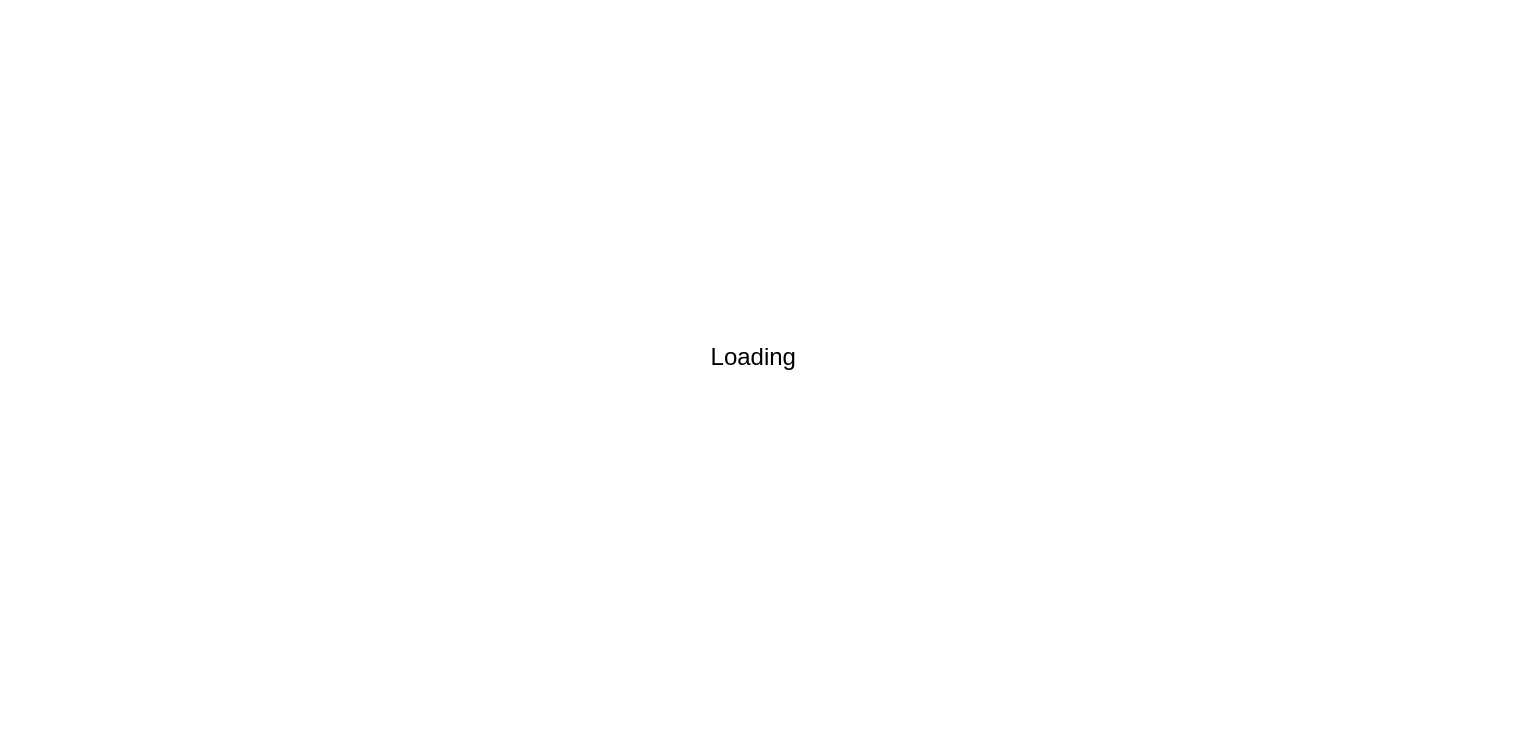 scroll, scrollTop: 31, scrollLeft: 0, axis: vertical 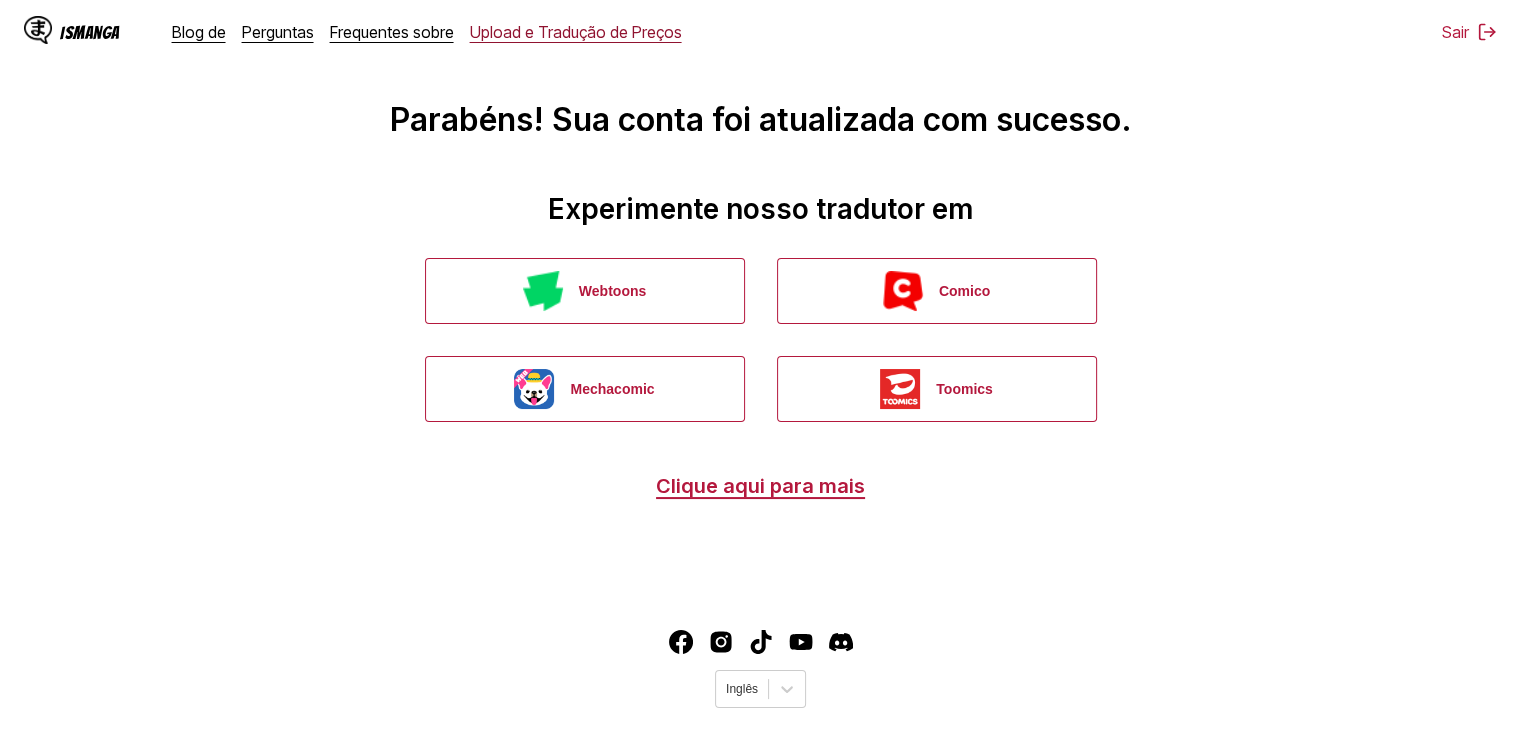 click on "Upload e Tradução de Preços" at bounding box center (576, 32) 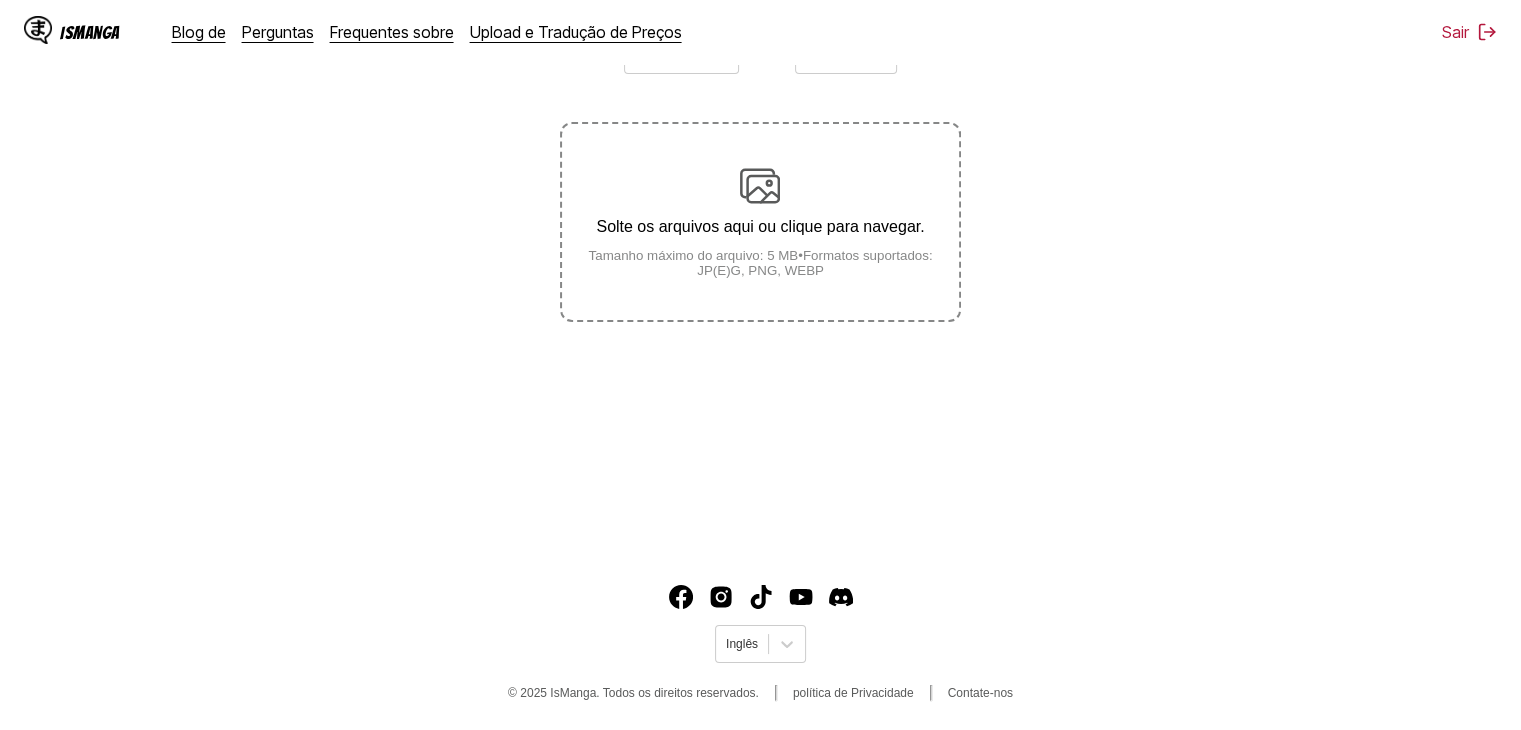 scroll, scrollTop: 0, scrollLeft: 0, axis: both 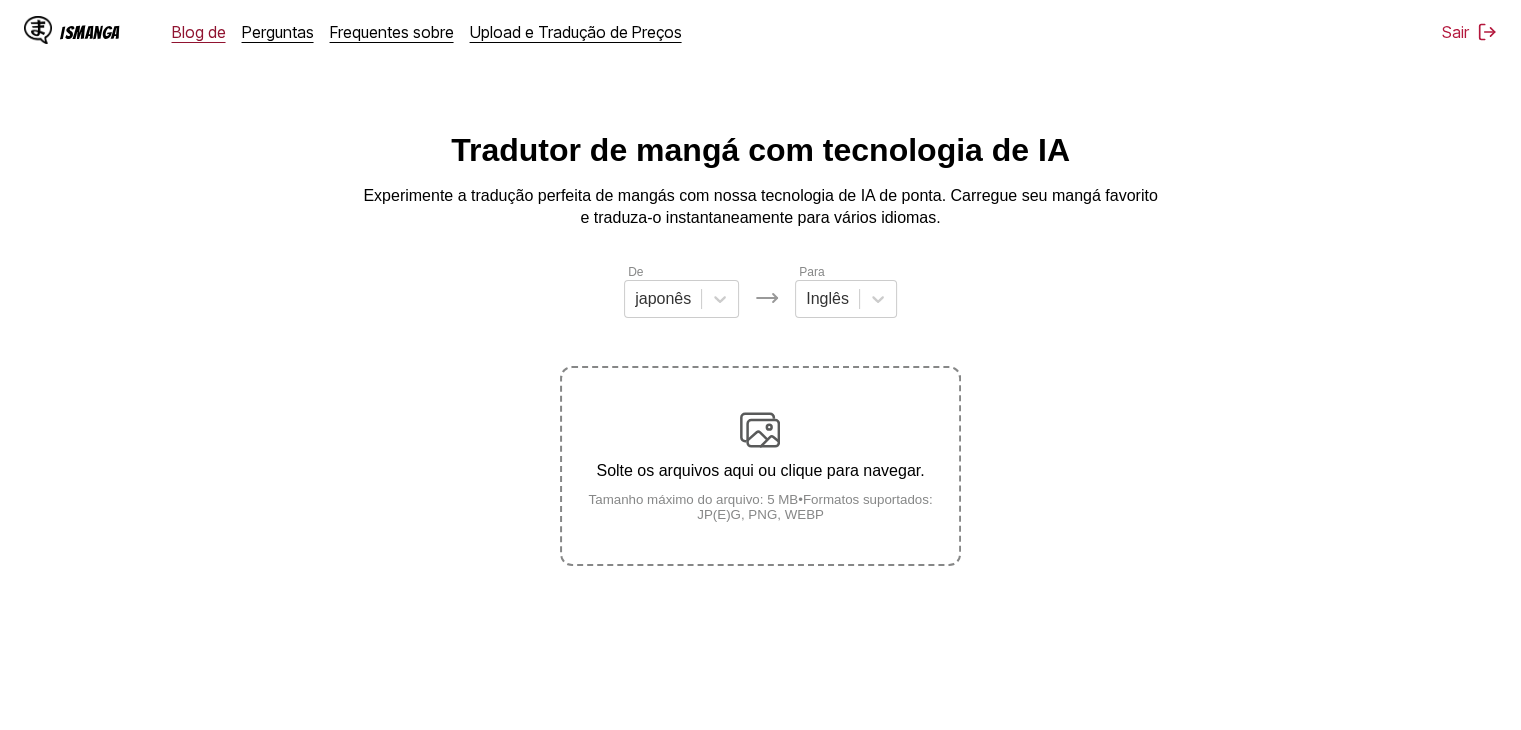 click on "Blog de" at bounding box center (199, 32) 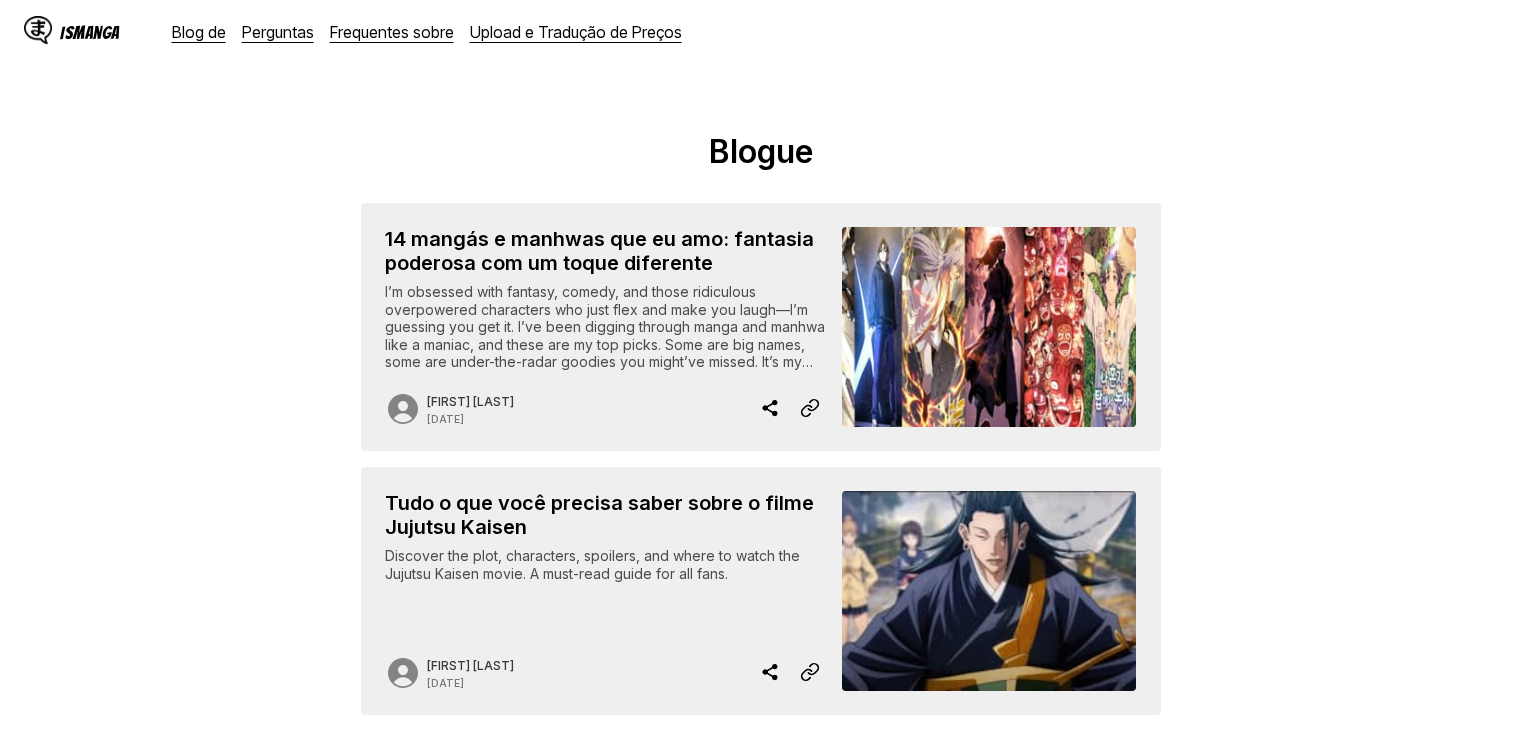 scroll, scrollTop: 0, scrollLeft: 0, axis: both 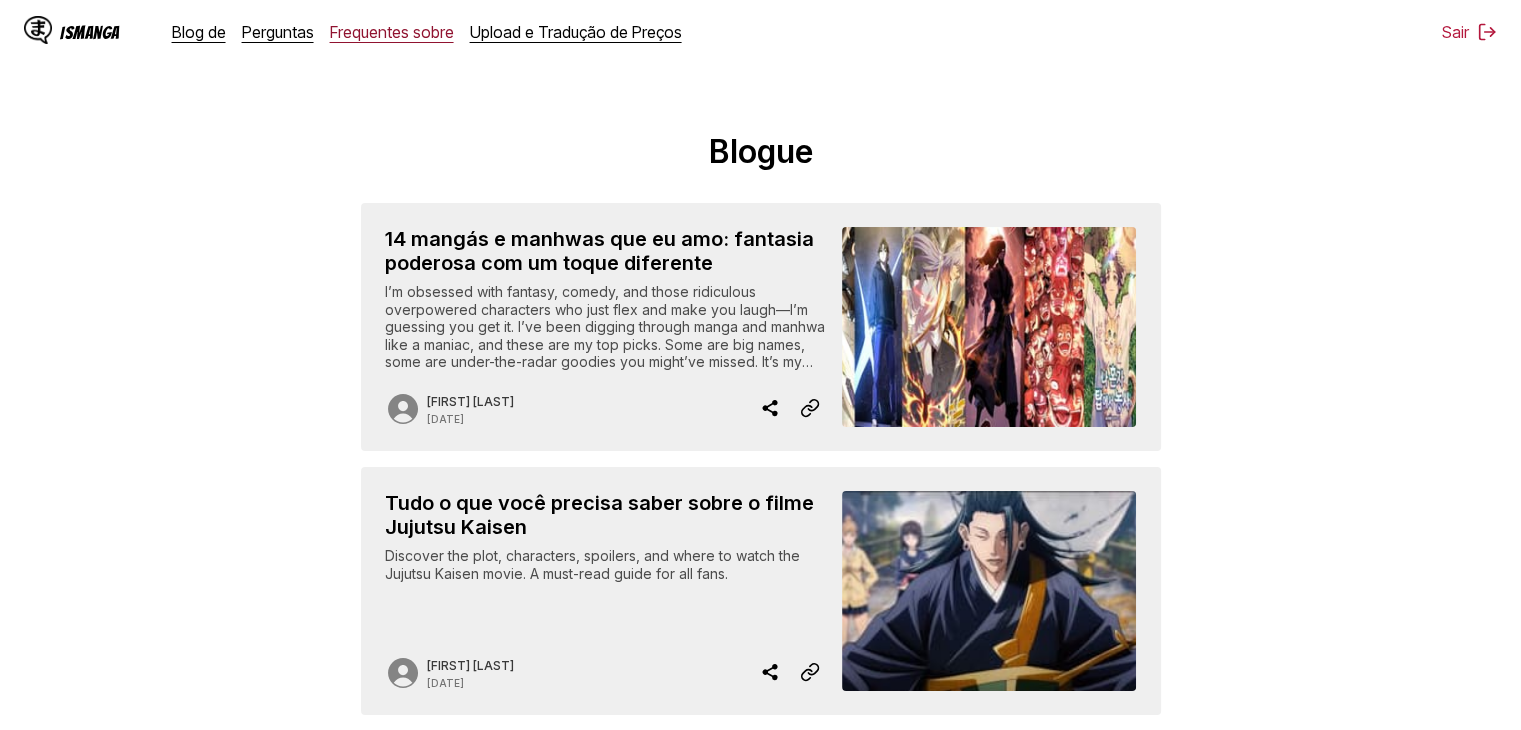 click on "Frequentes sobre" at bounding box center [392, 32] 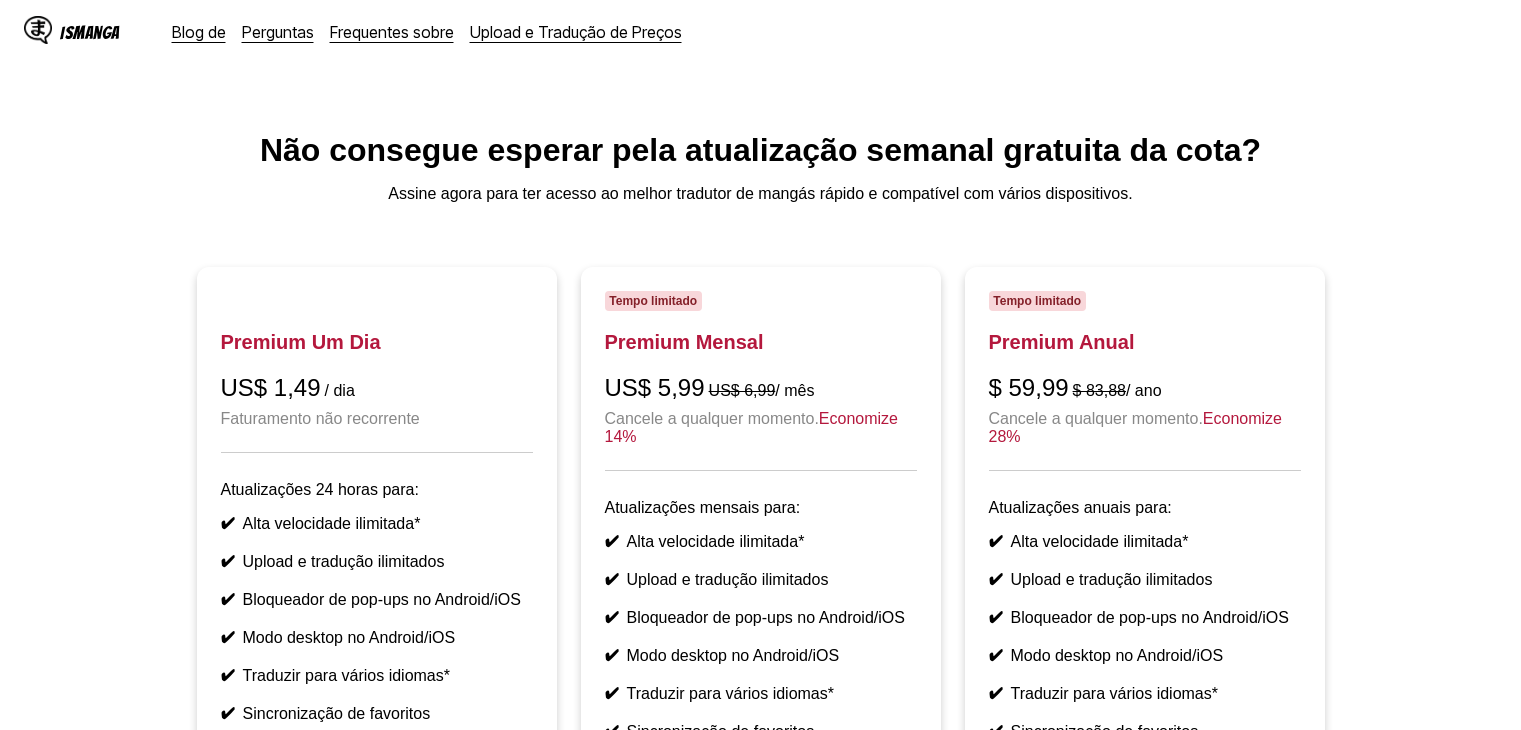 scroll, scrollTop: 0, scrollLeft: 0, axis: both 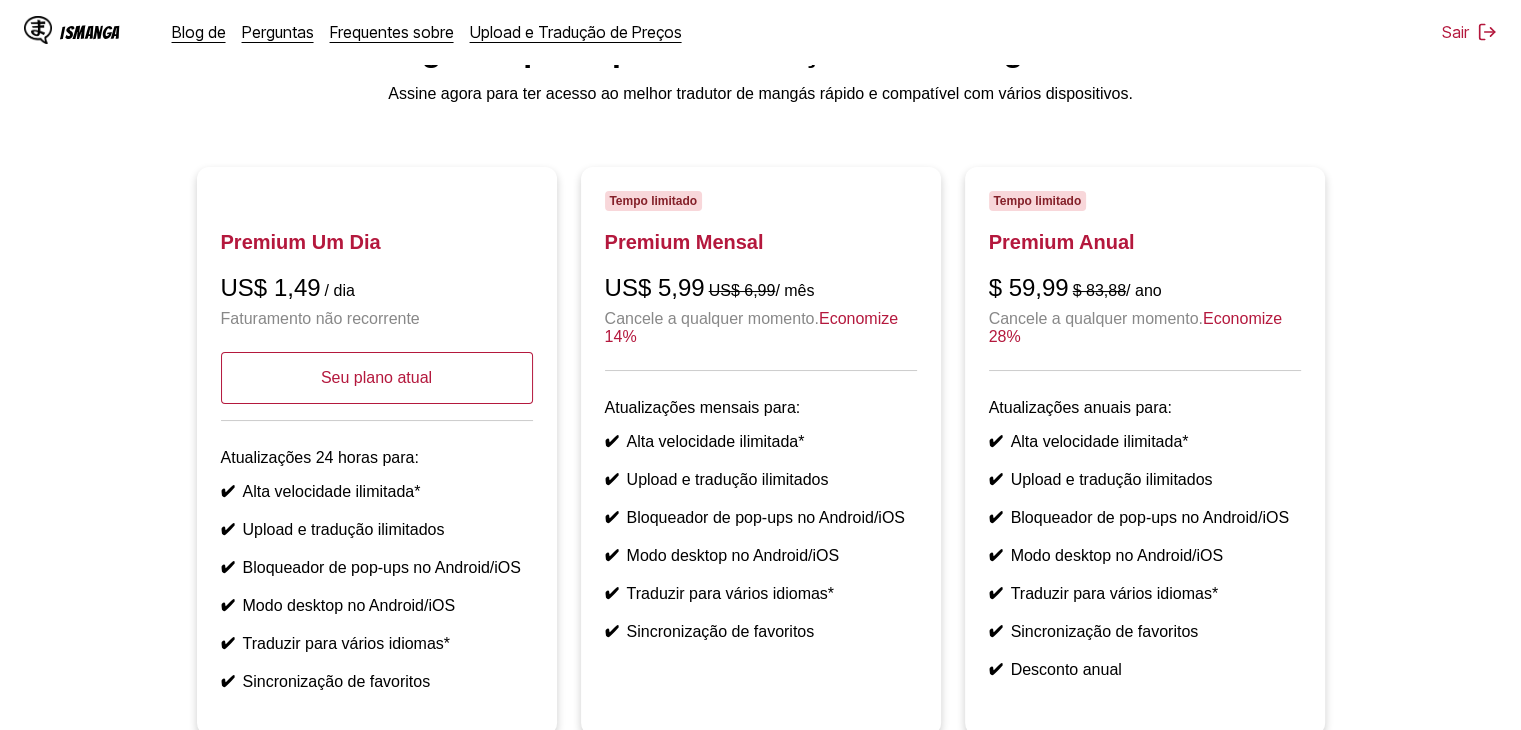click on "Seu plano atual" at bounding box center [377, 378] 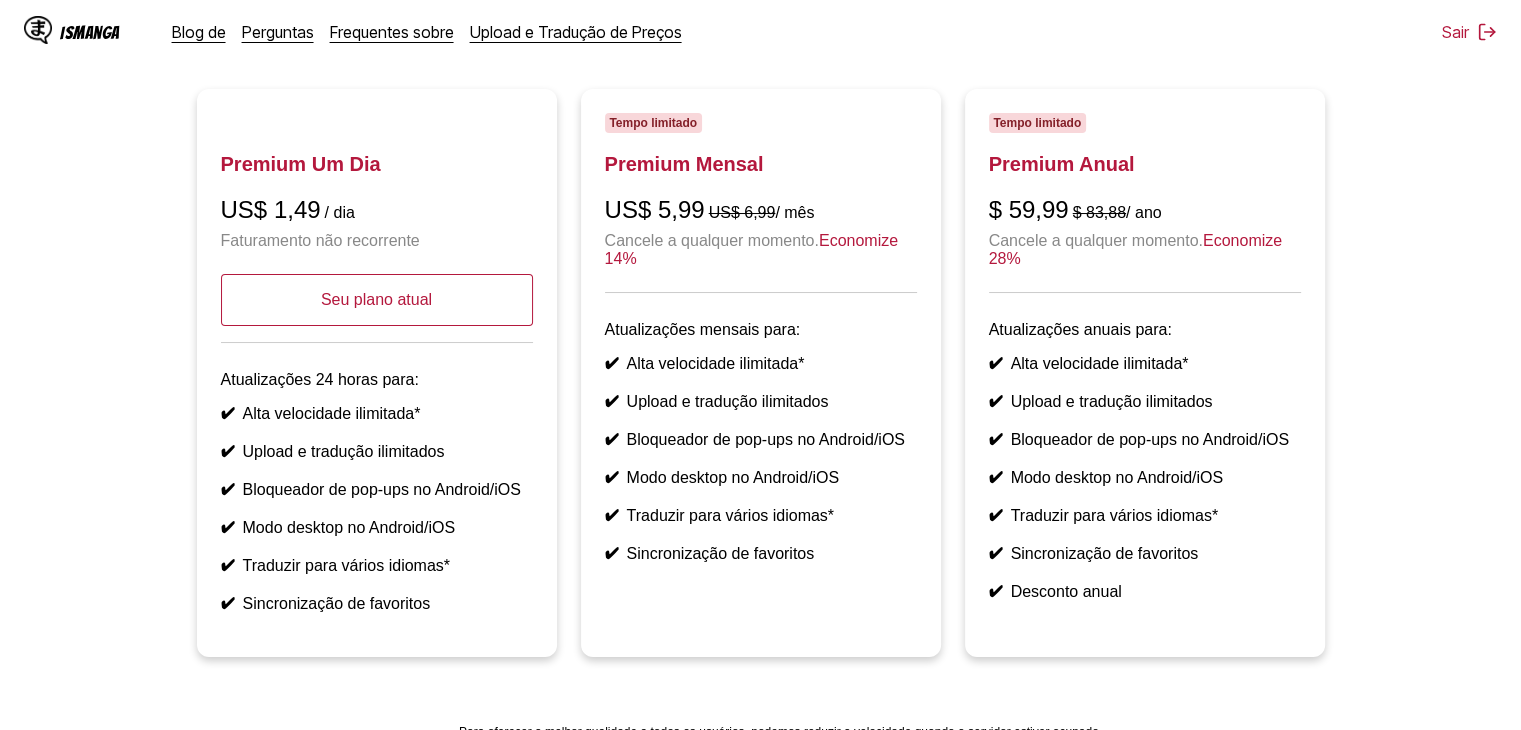 scroll, scrollTop: 400, scrollLeft: 0, axis: vertical 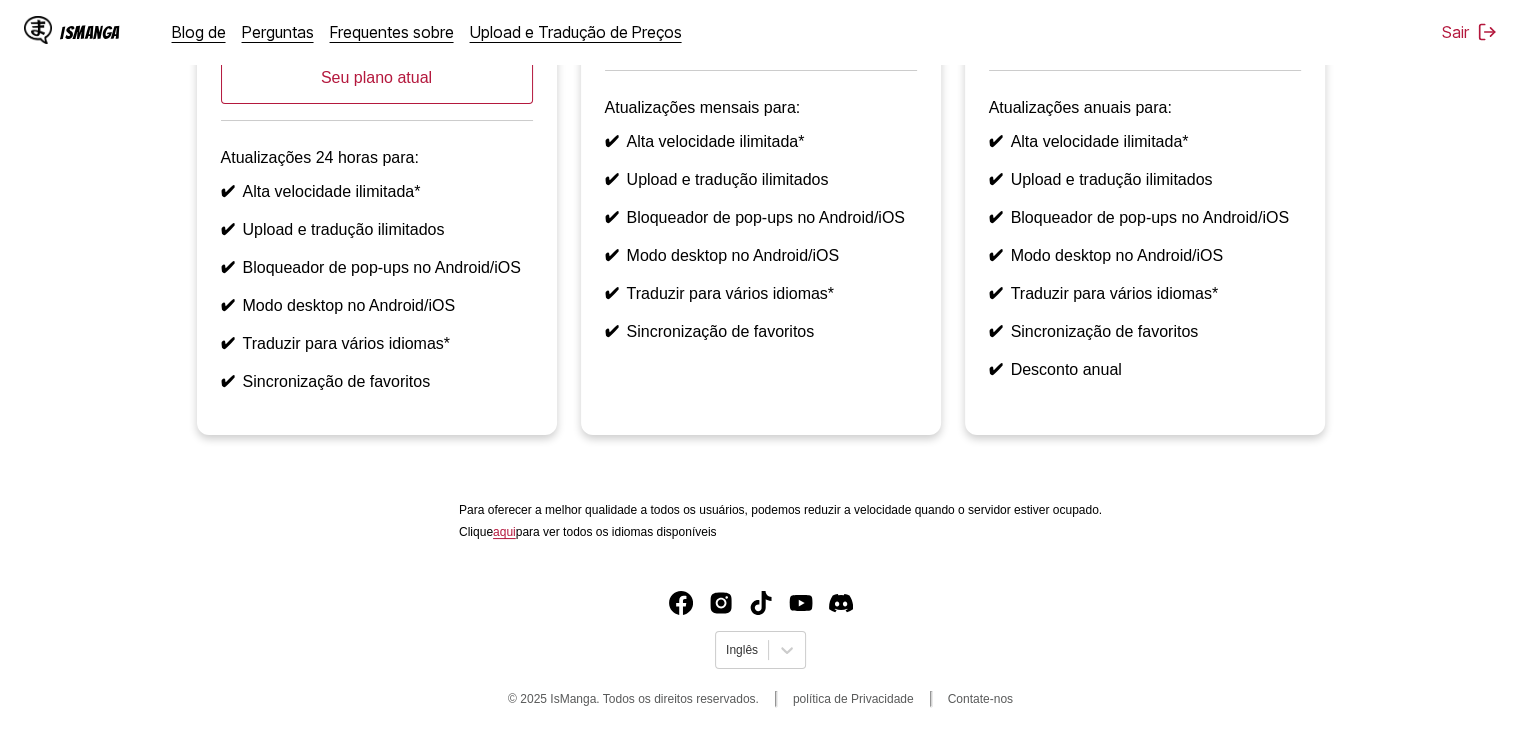 click on "Seu plano atual" at bounding box center [377, 78] 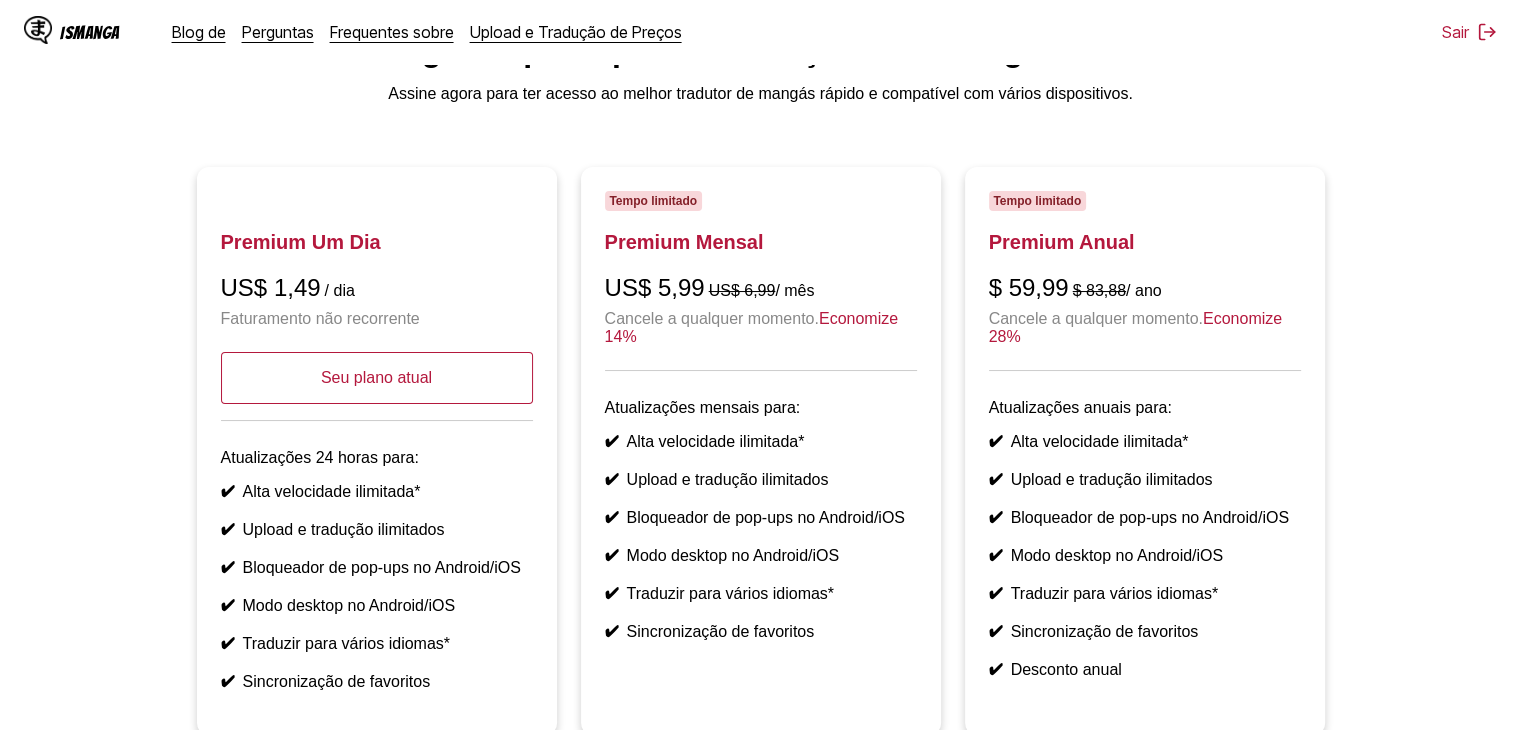 scroll, scrollTop: 0, scrollLeft: 0, axis: both 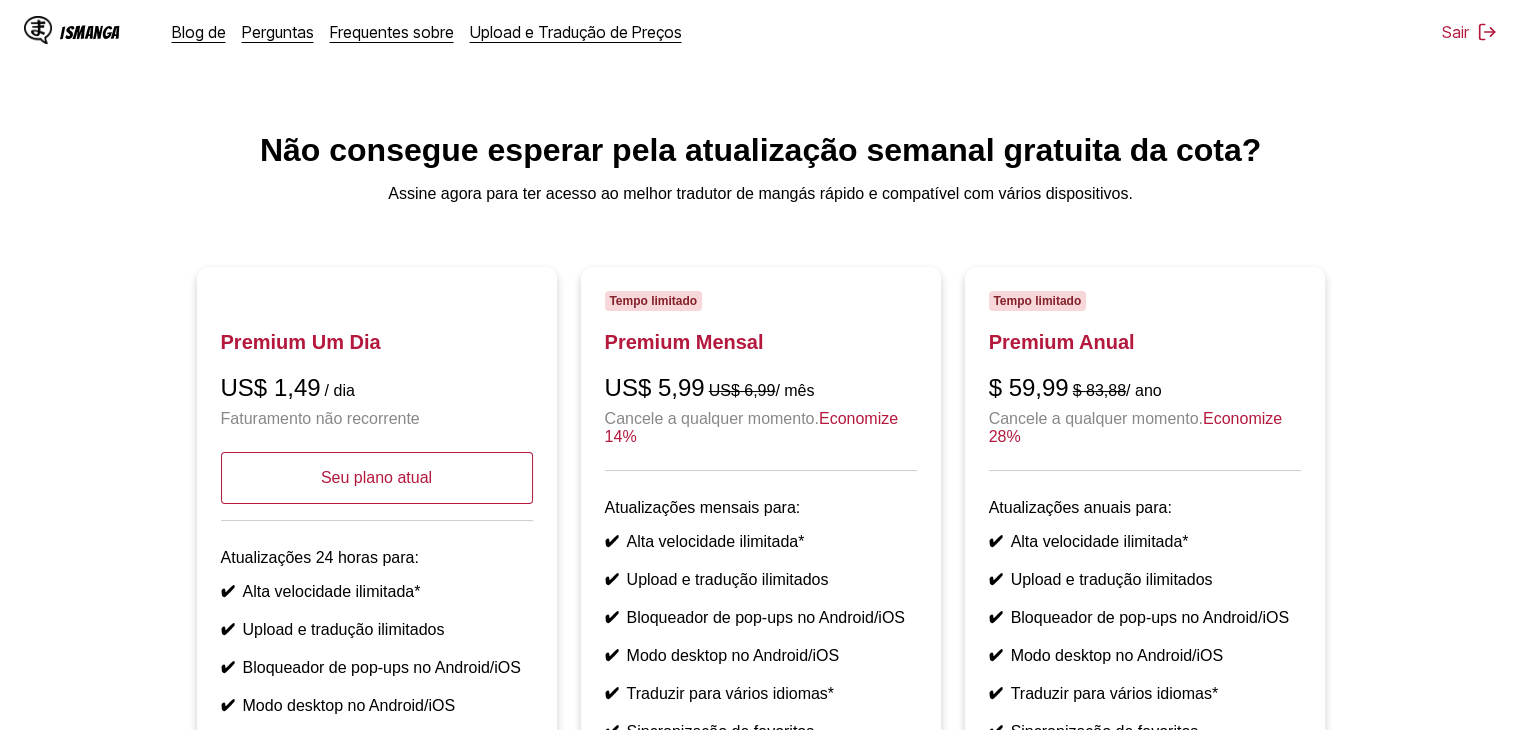 click on "IsManga" at bounding box center (90, 32) 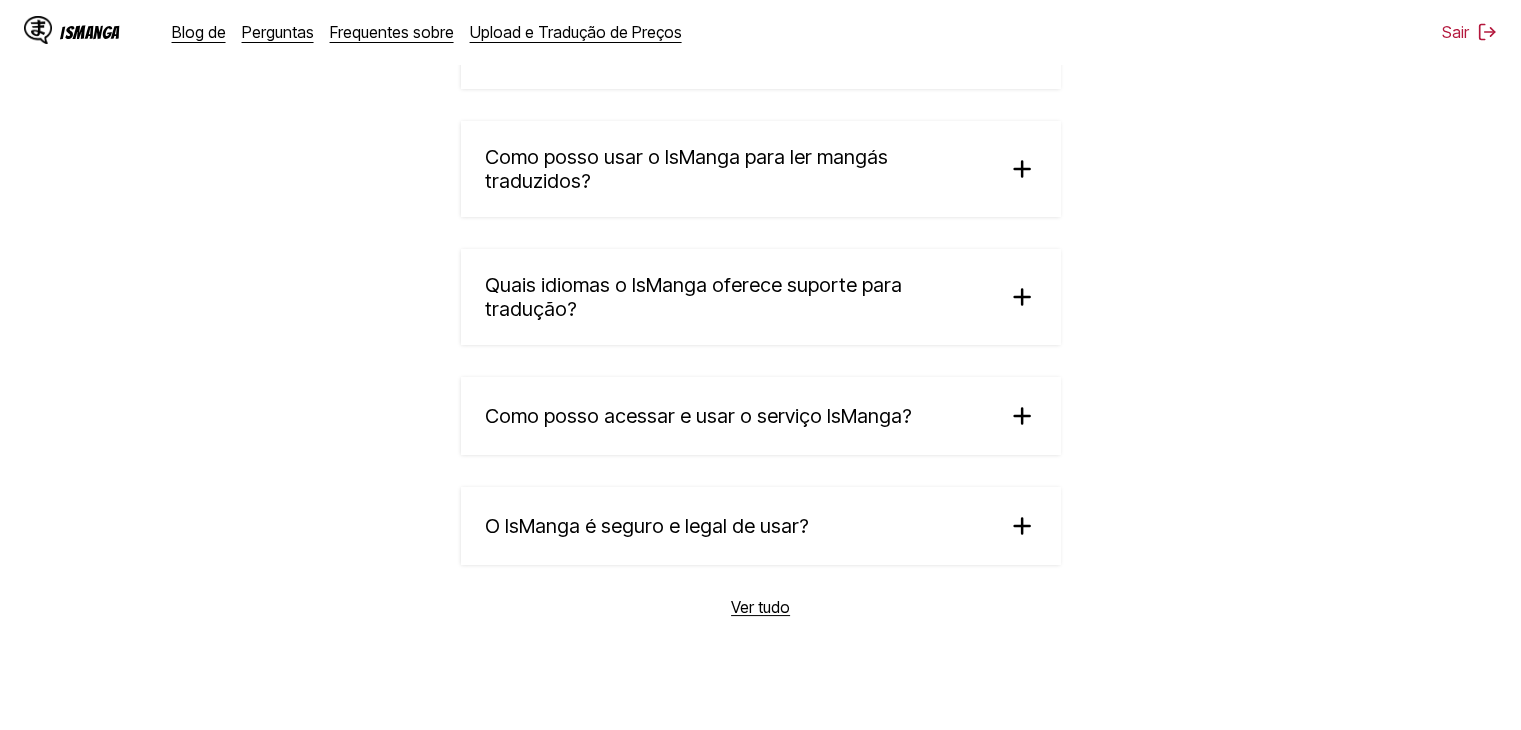 scroll, scrollTop: 3606, scrollLeft: 0, axis: vertical 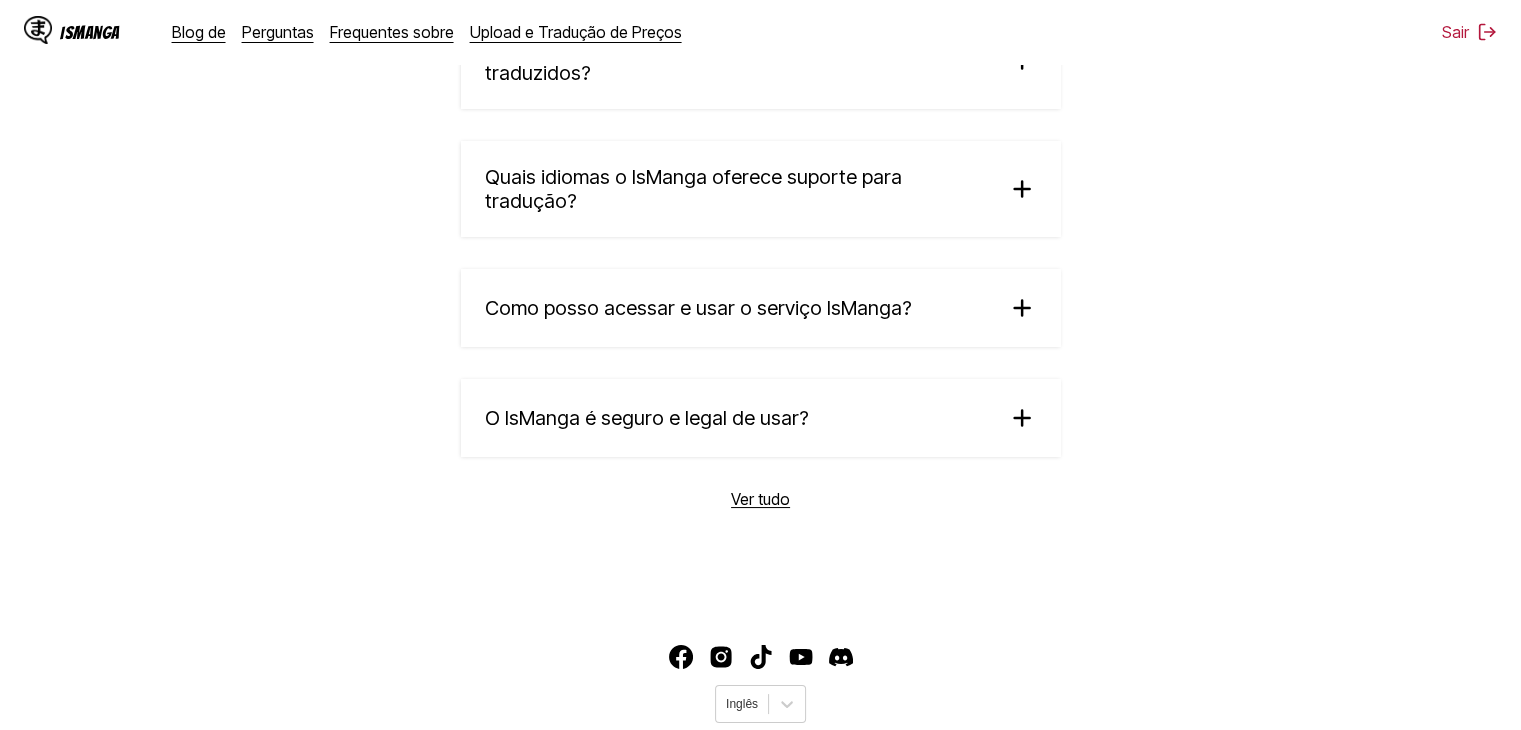 click on "Ver tudo" at bounding box center (760, 499) 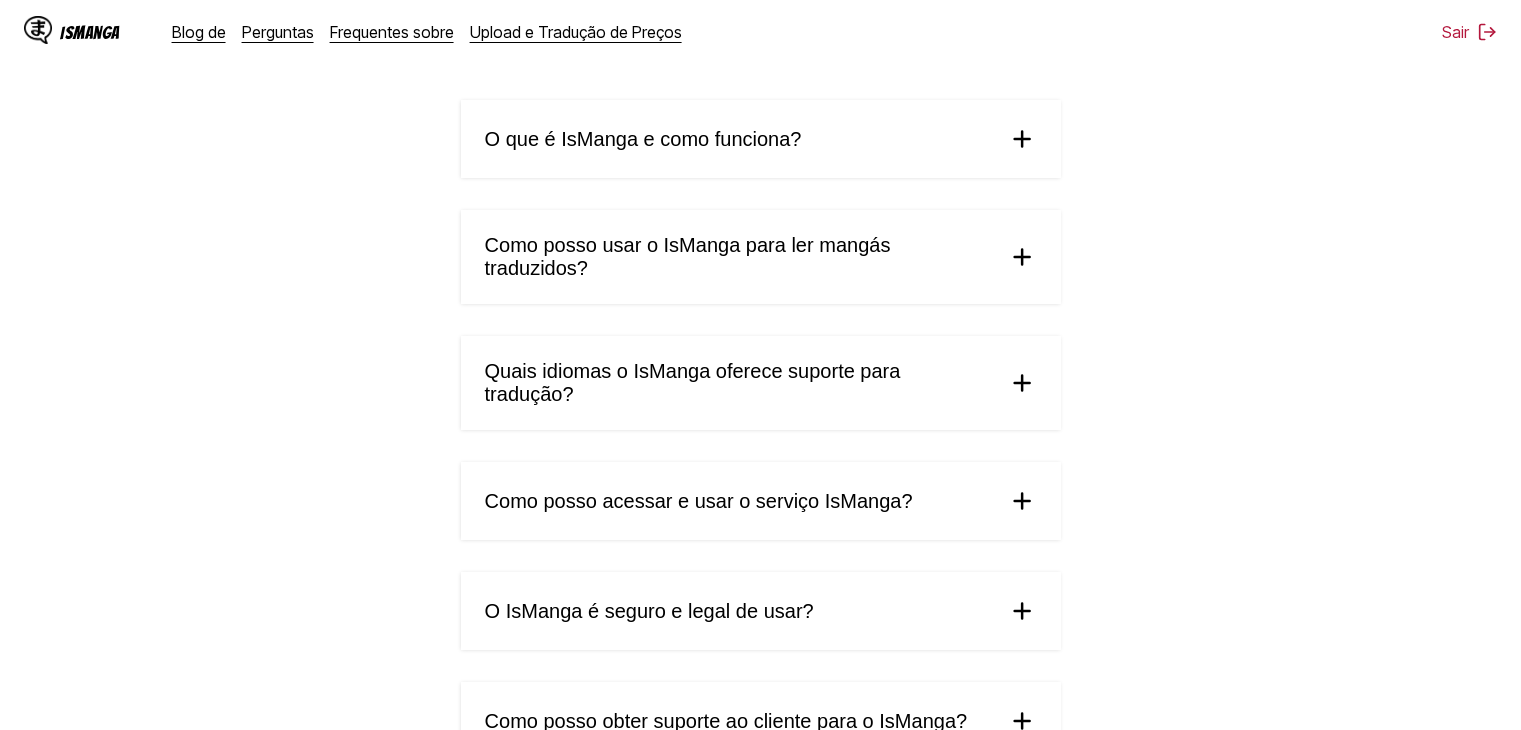 scroll, scrollTop: 0, scrollLeft: 0, axis: both 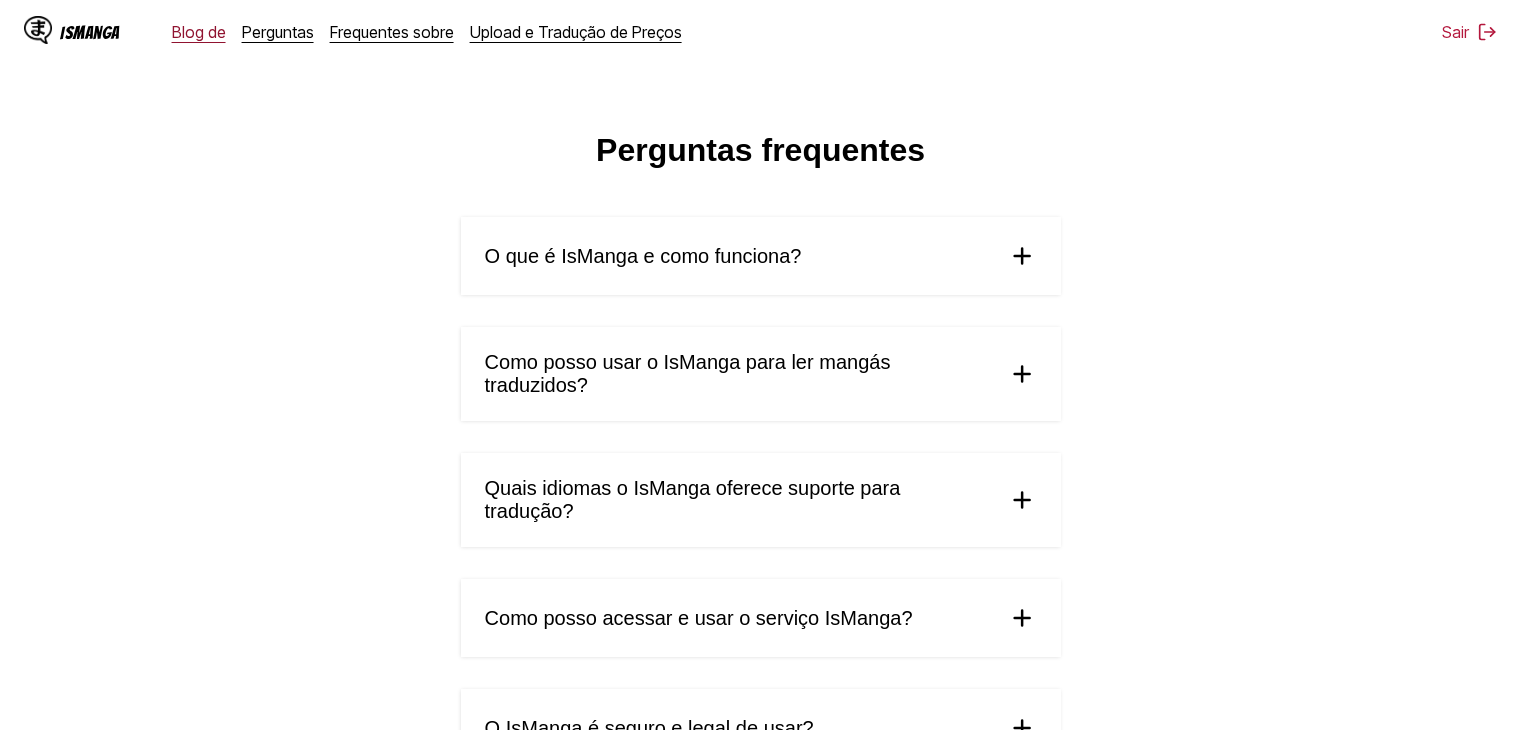 click on "Blog de" at bounding box center [199, 32] 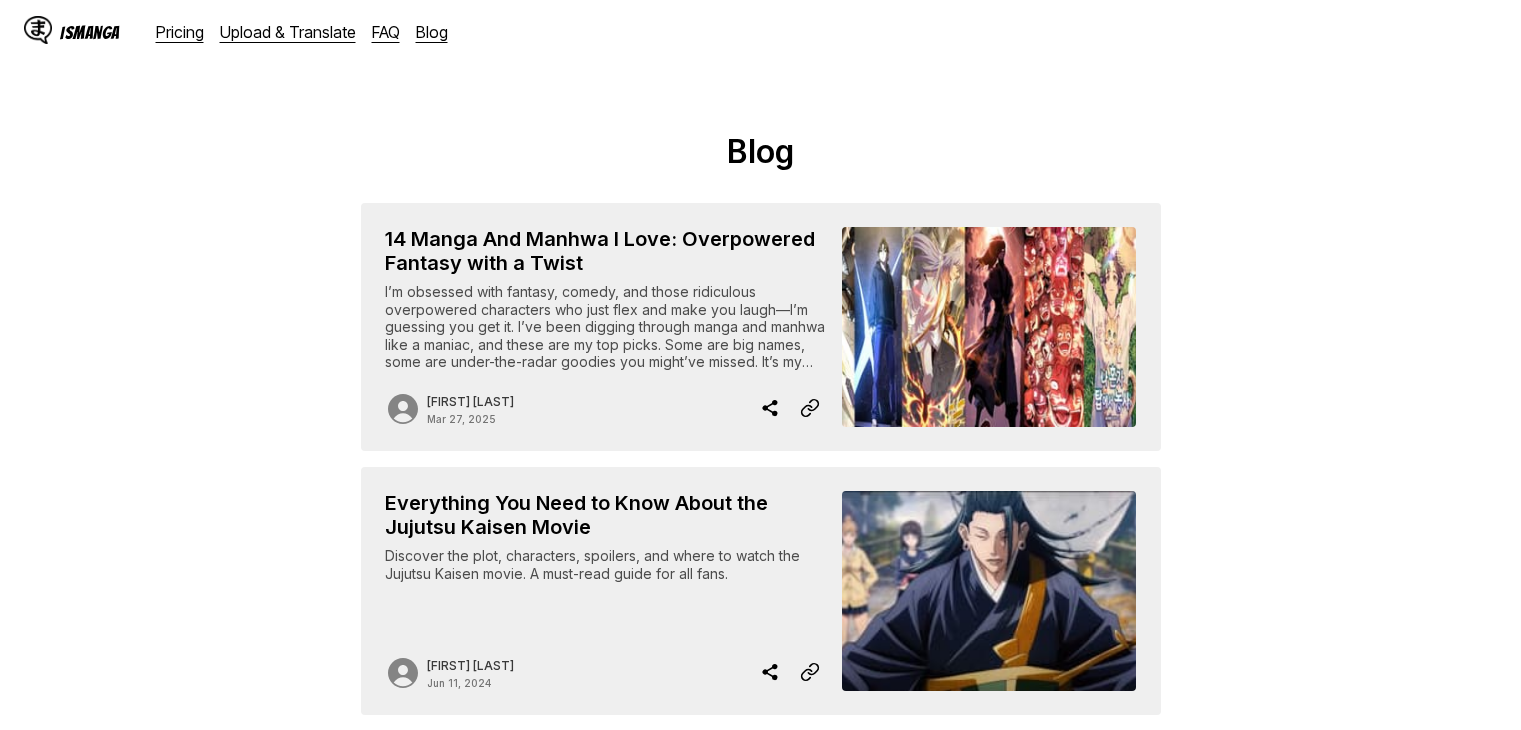 scroll, scrollTop: 0, scrollLeft: 0, axis: both 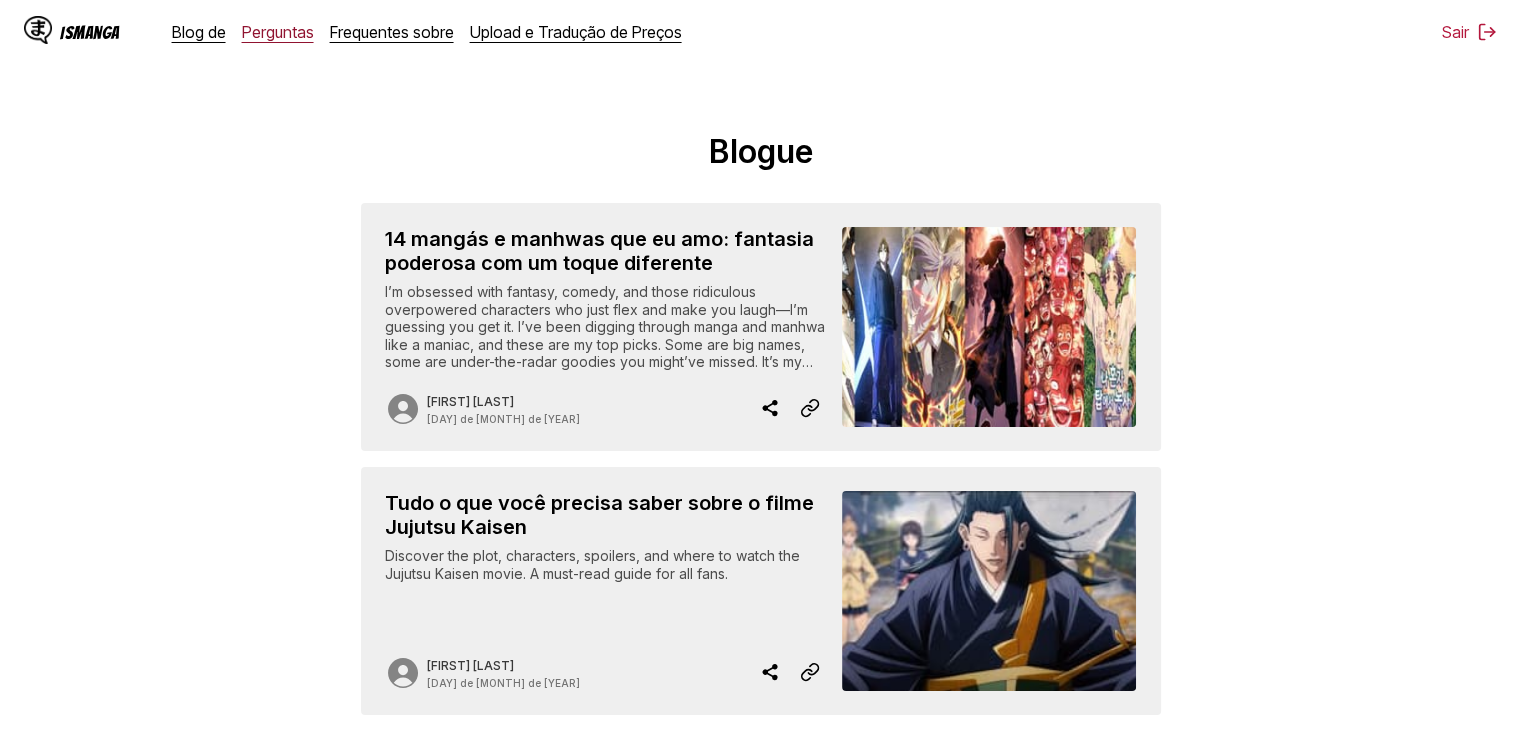 click on "Perguntas" at bounding box center (278, 32) 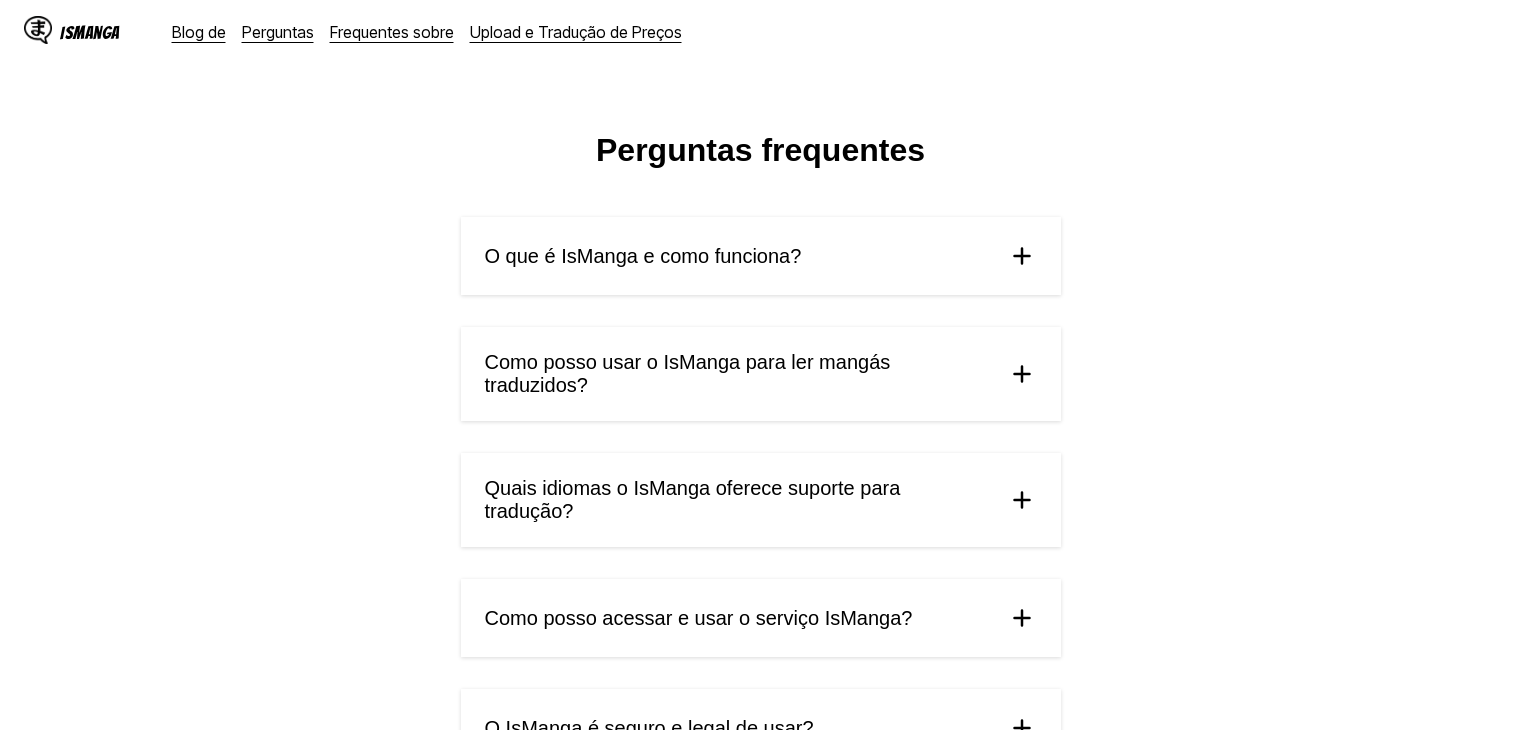 scroll, scrollTop: 0, scrollLeft: 0, axis: both 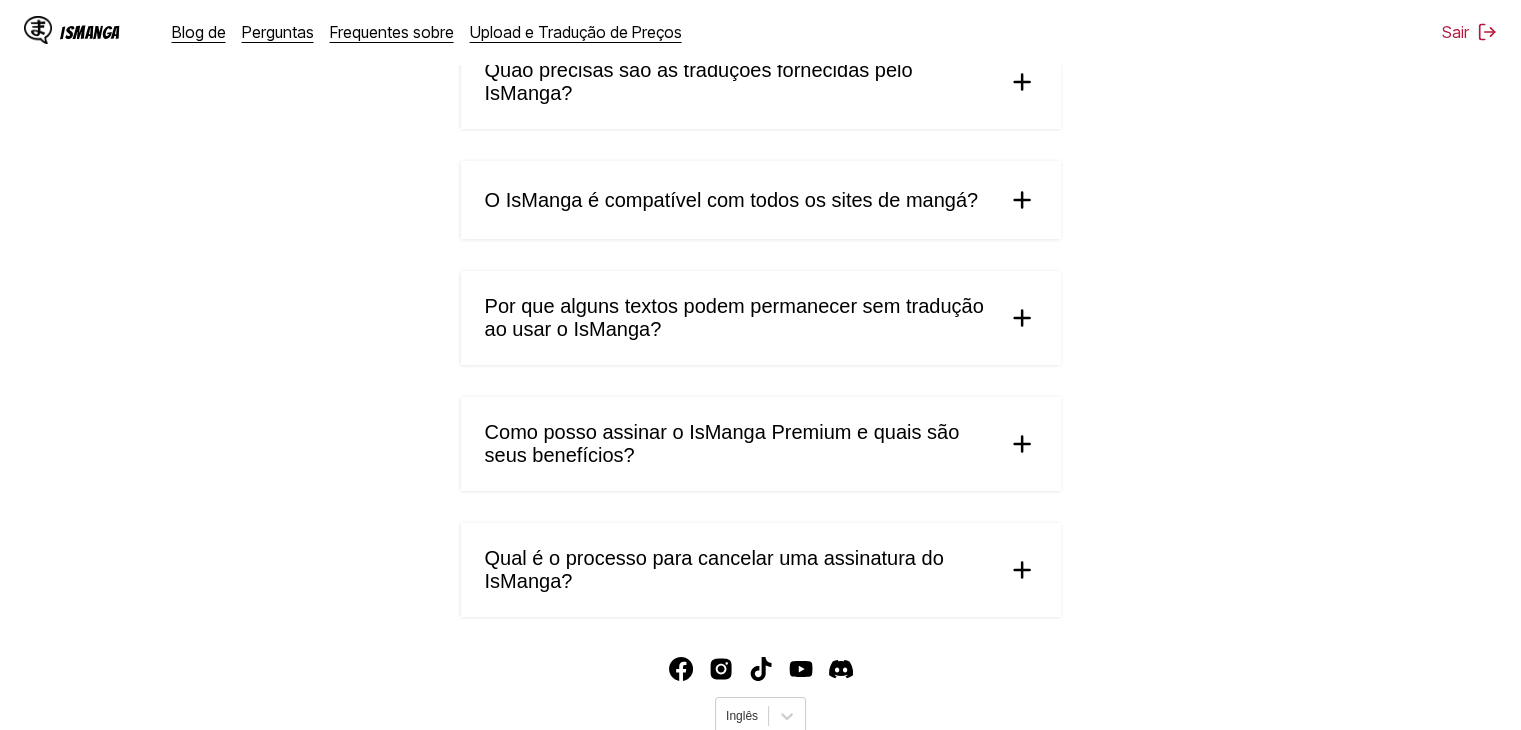 click at bounding box center [1022, 570] 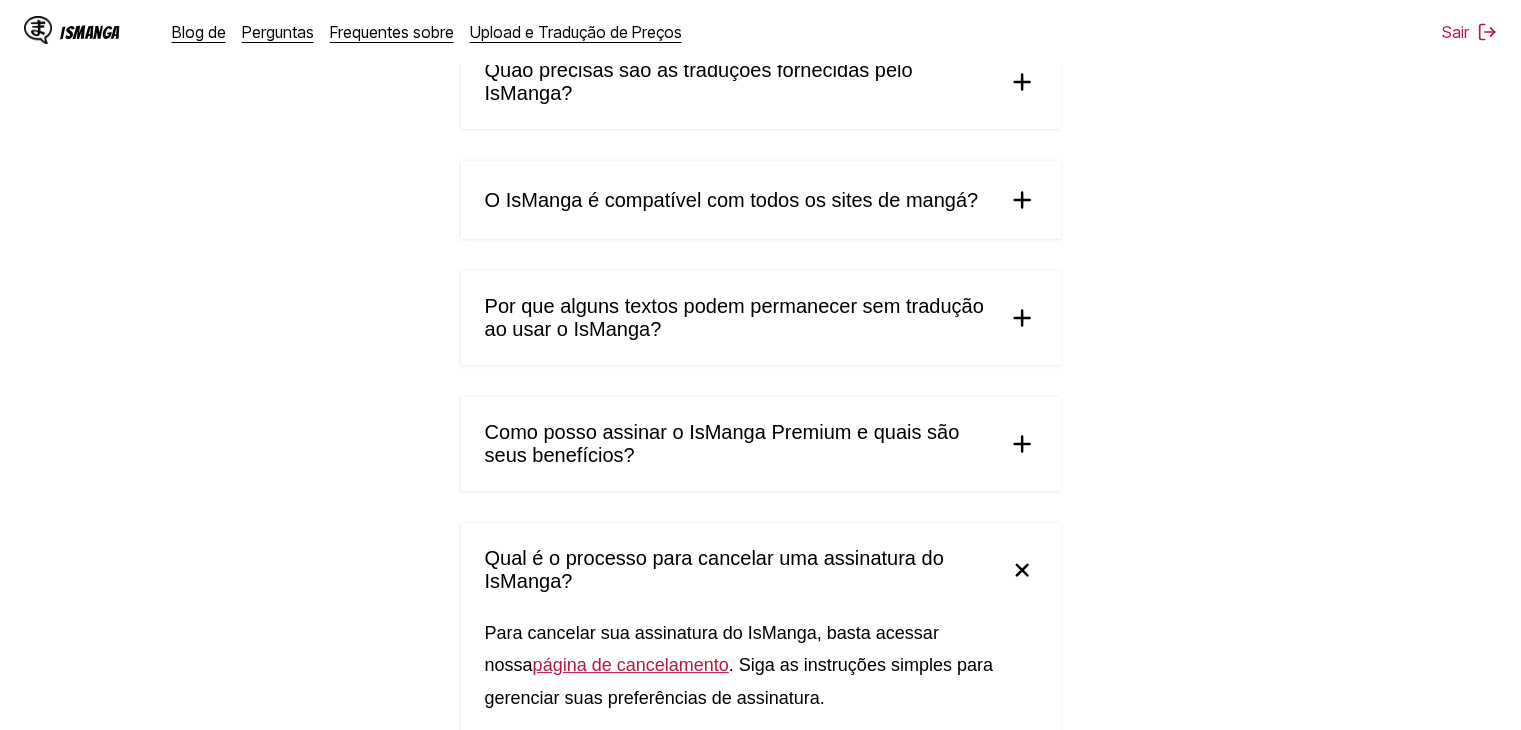 scroll, scrollTop: 1200, scrollLeft: 0, axis: vertical 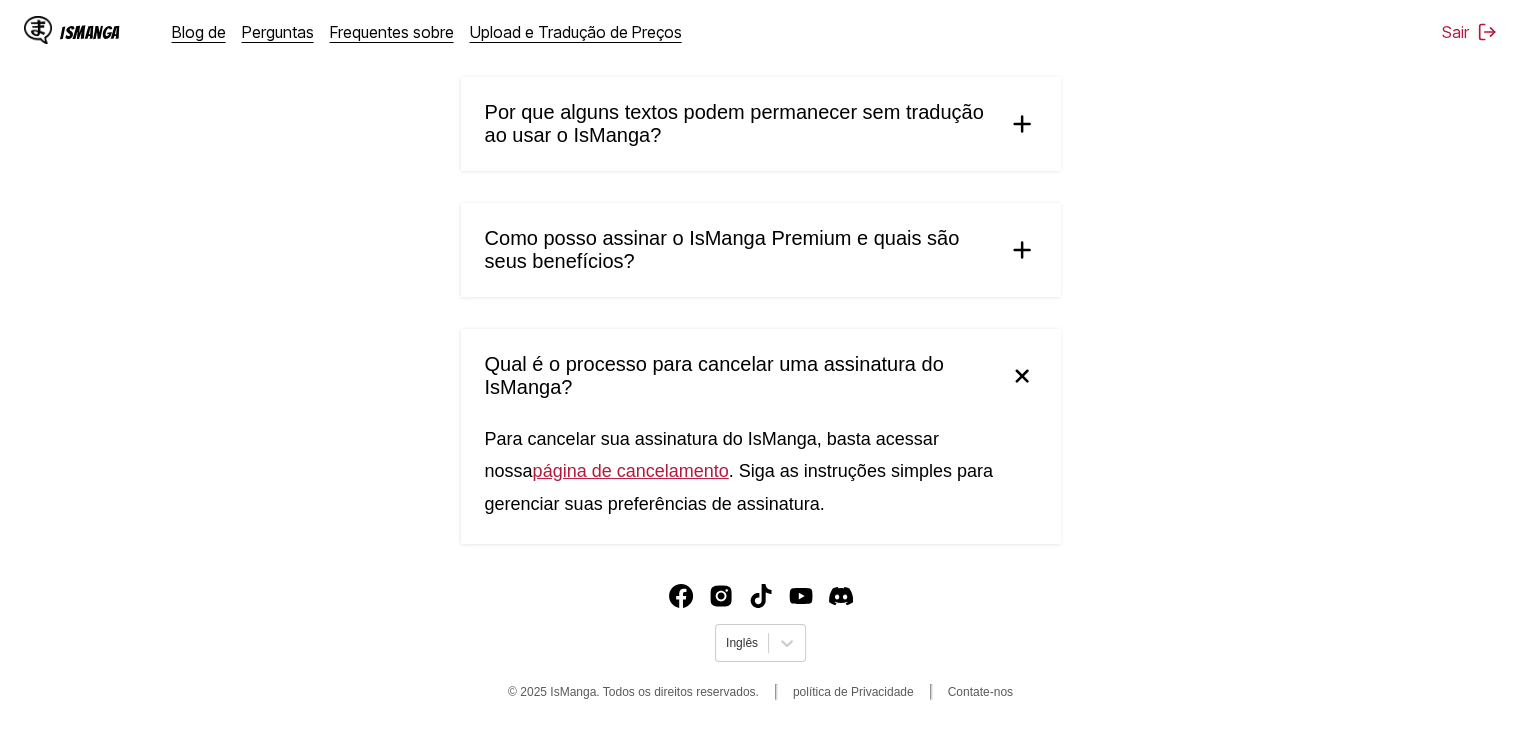 click on "página de cancelamento" at bounding box center (631, 471) 